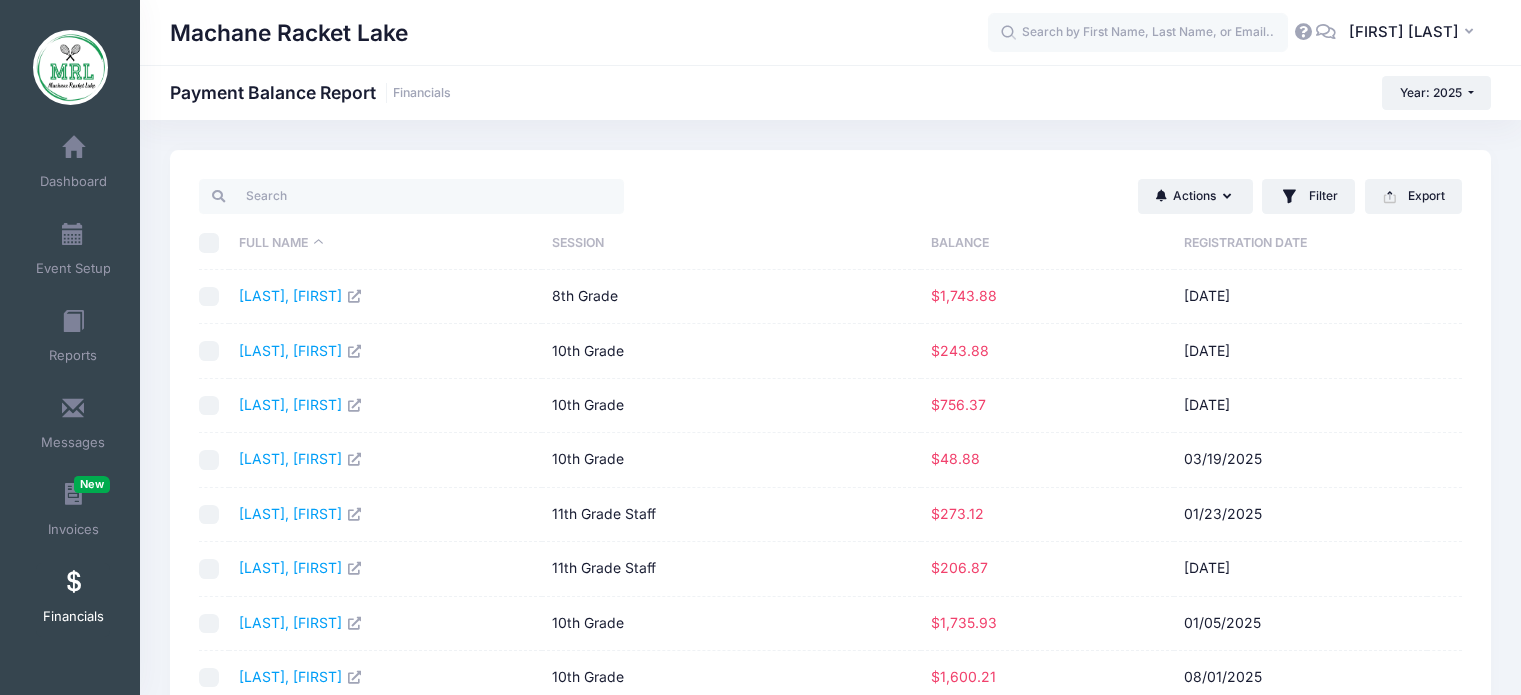 select on "10" 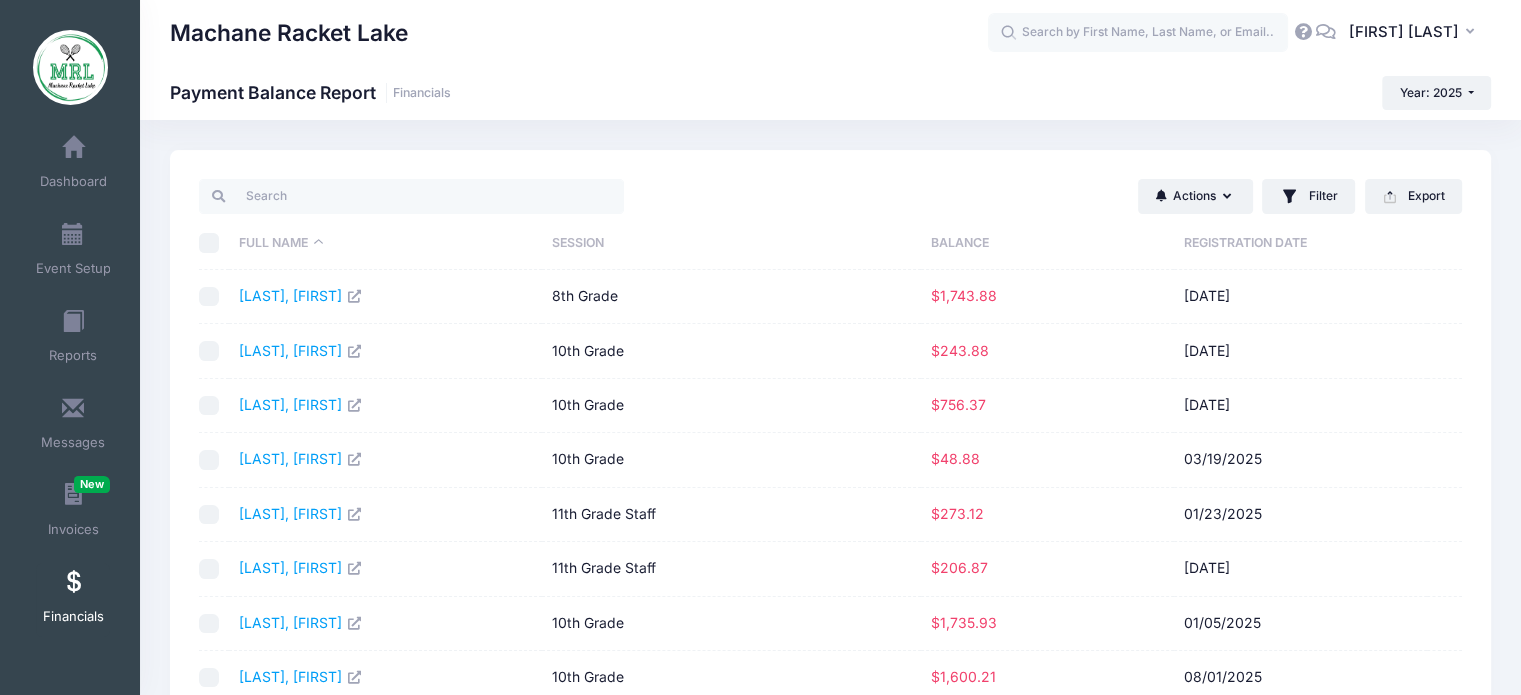 scroll, scrollTop: 0, scrollLeft: 0, axis: both 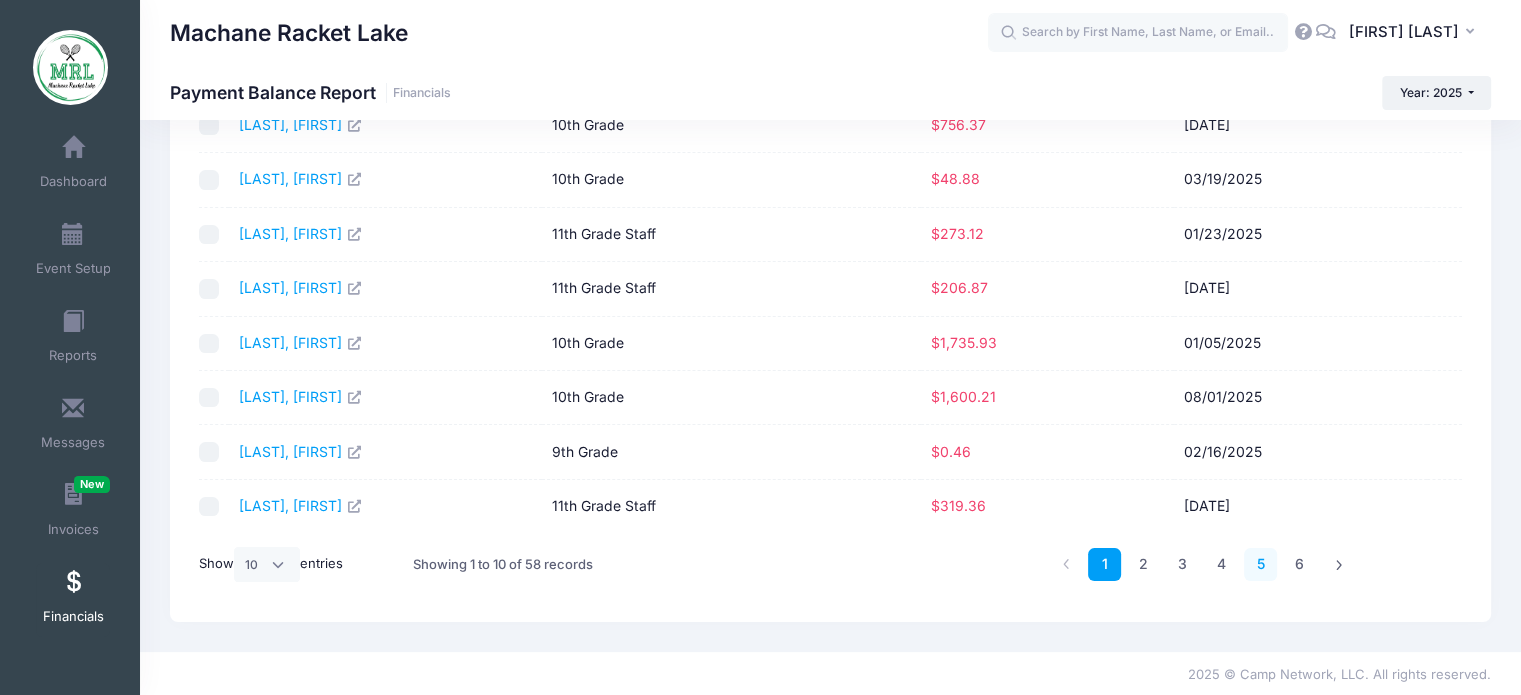 click on "5" at bounding box center [1260, 564] 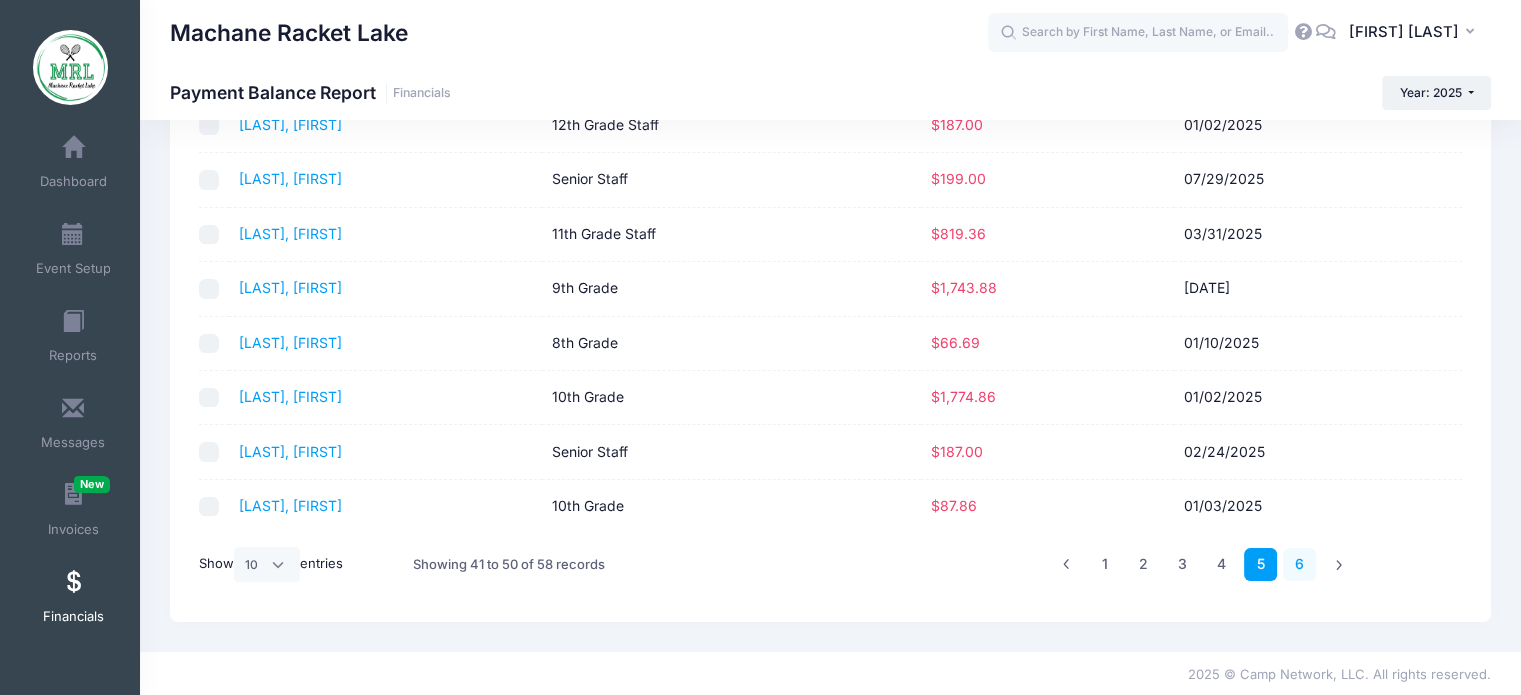 click on "6" at bounding box center (1299, 564) 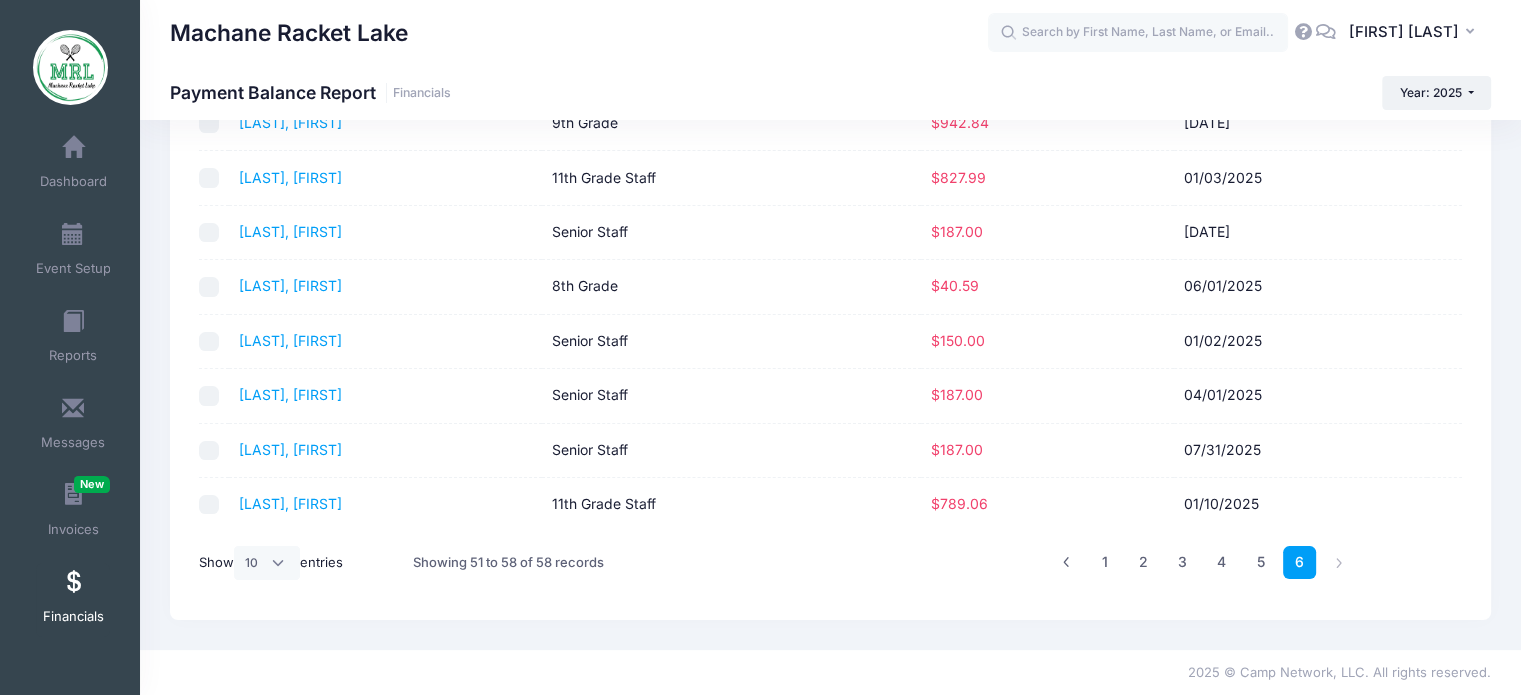 scroll, scrollTop: 172, scrollLeft: 0, axis: vertical 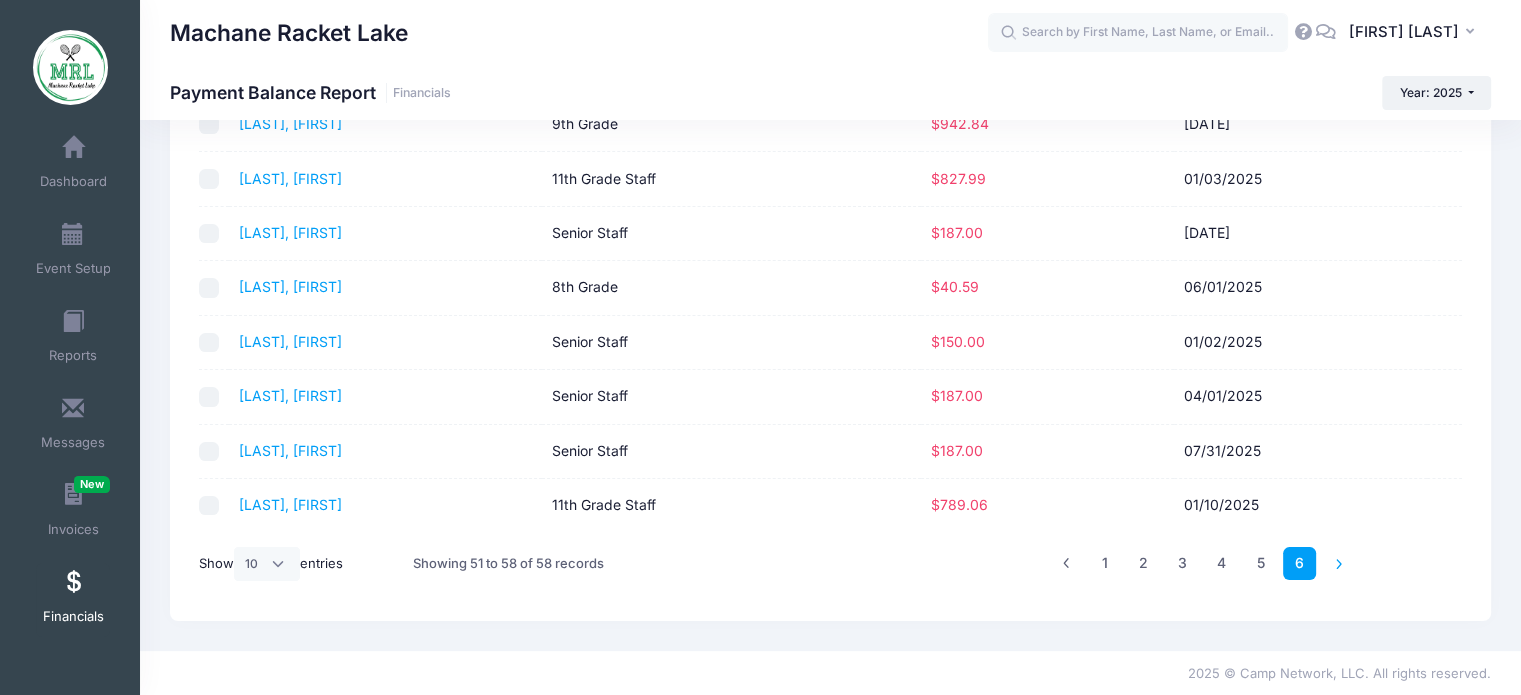 click at bounding box center [1338, 563] 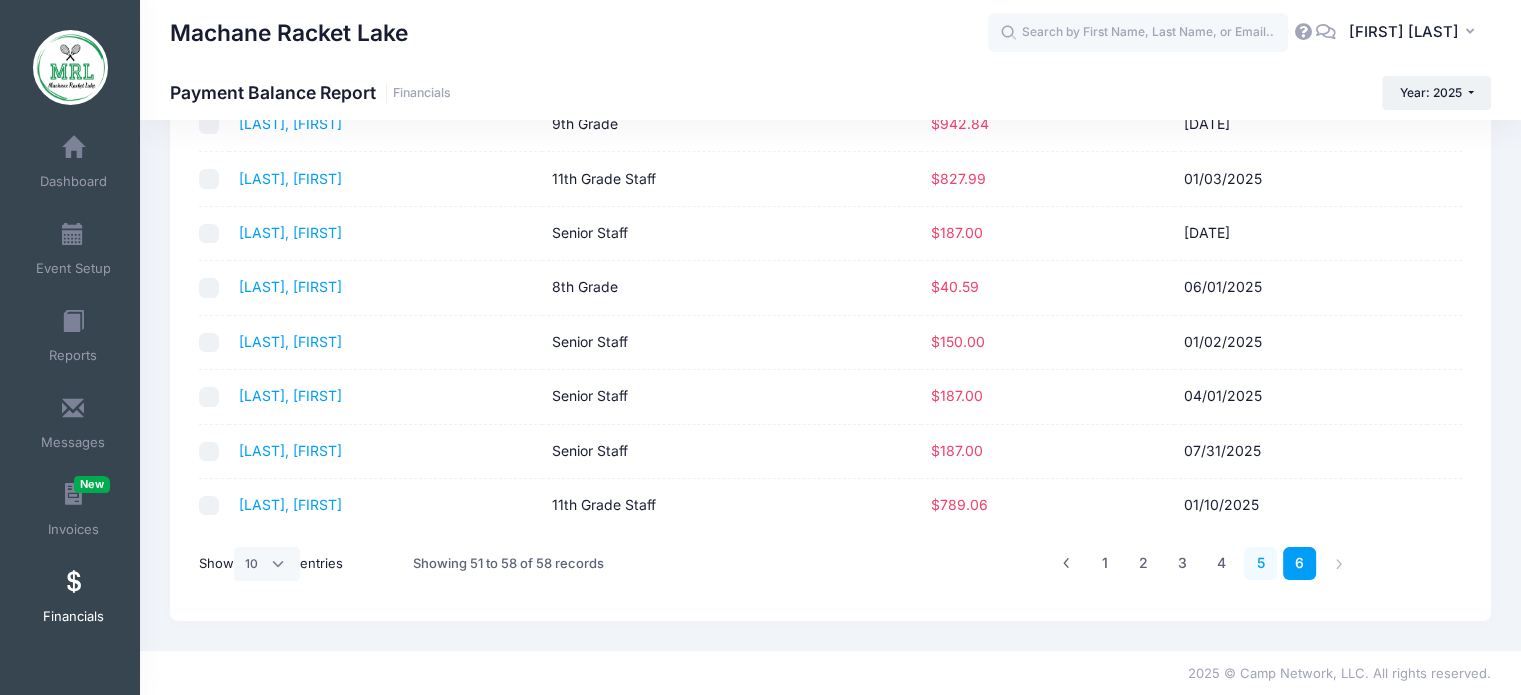 click on "5" at bounding box center (1260, 563) 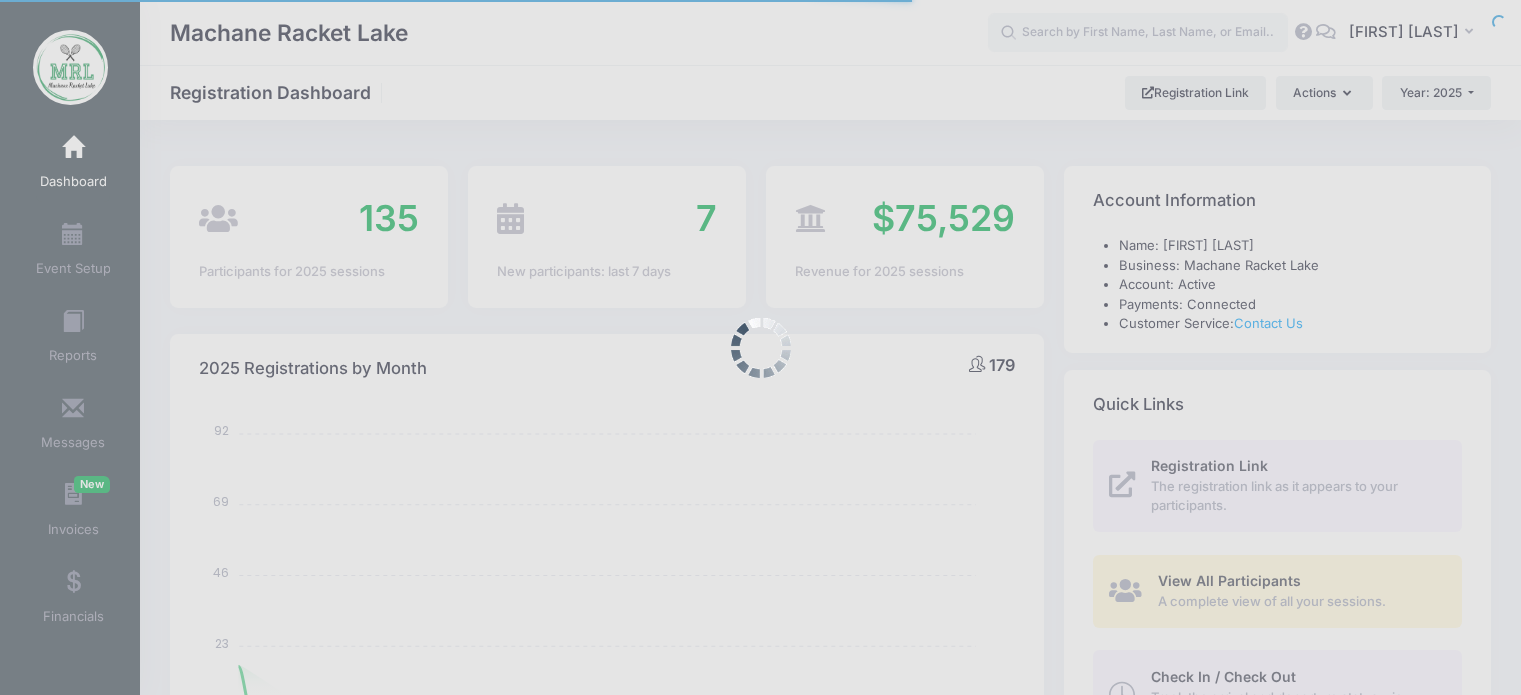 select 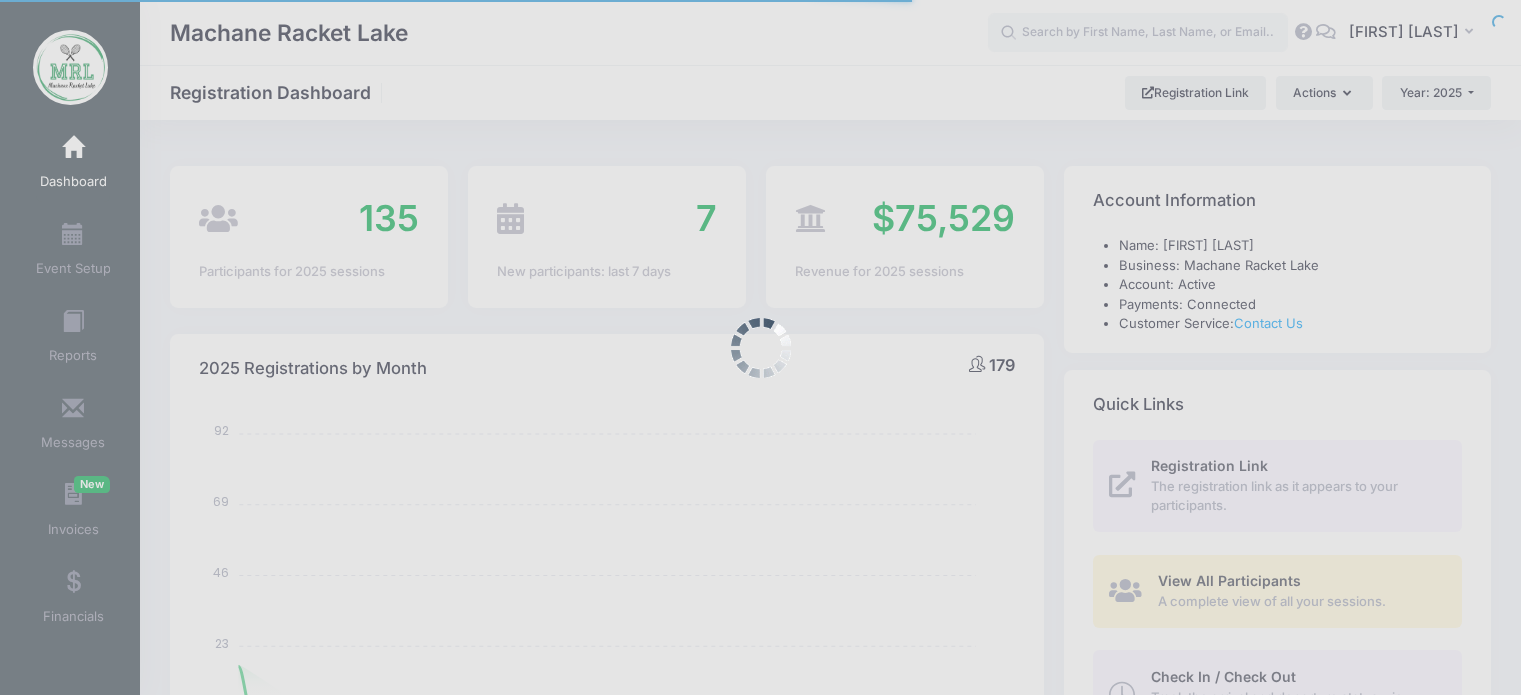 scroll, scrollTop: 0, scrollLeft: 0, axis: both 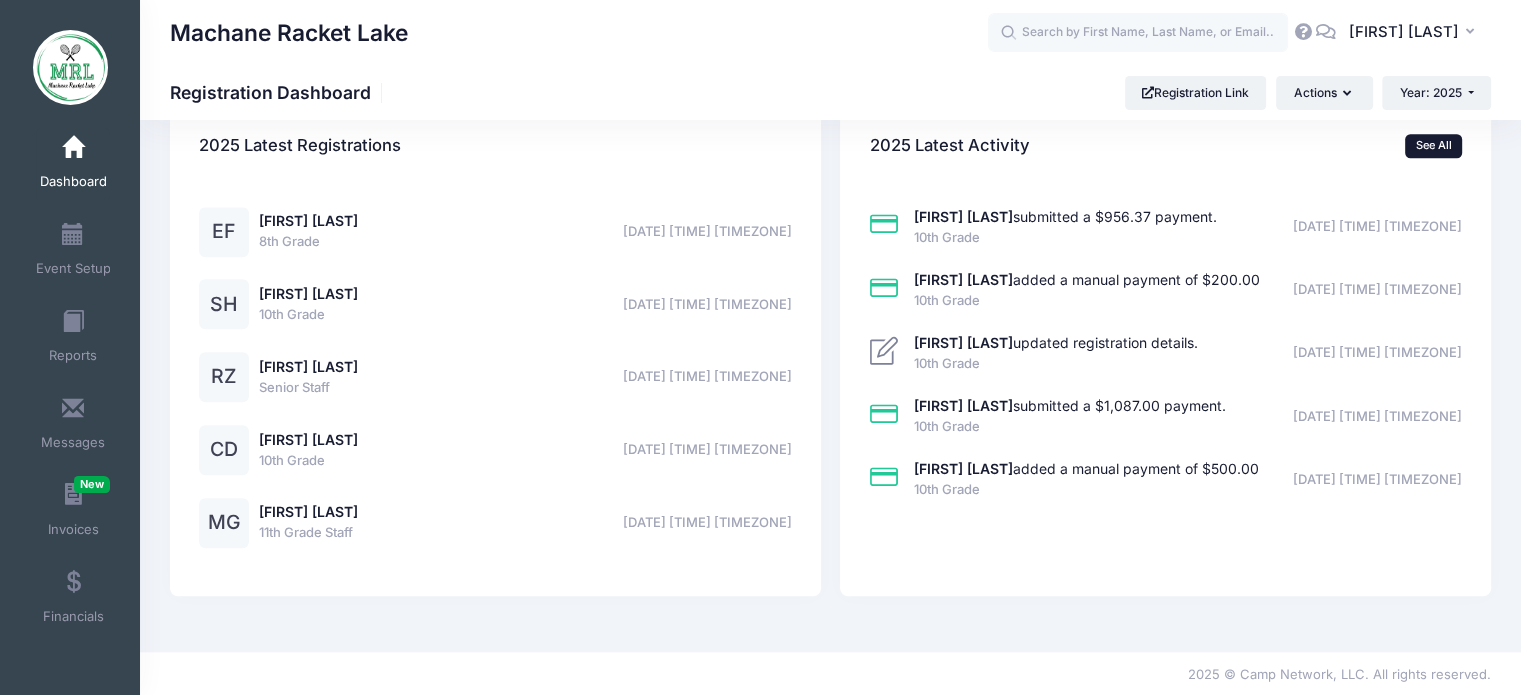 click on "See All" at bounding box center (1433, 146) 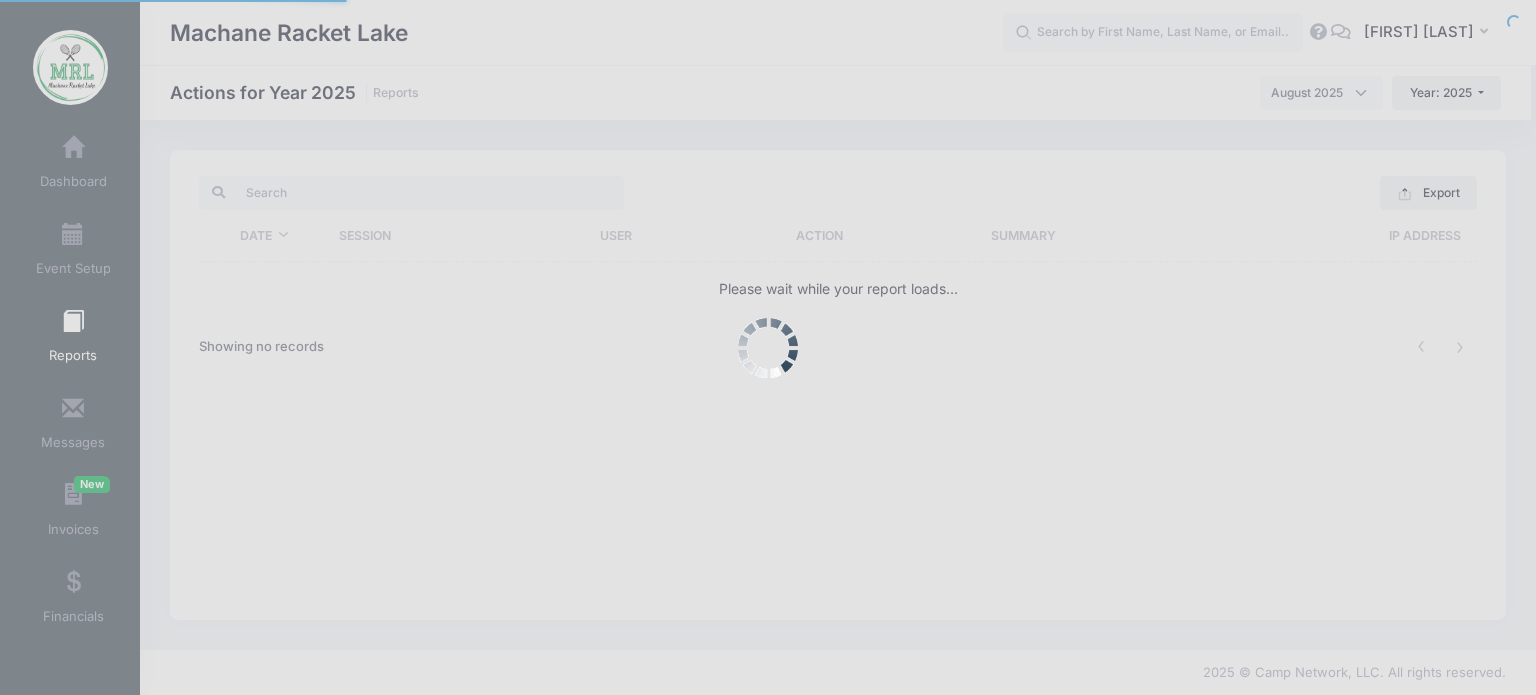 scroll, scrollTop: 0, scrollLeft: 0, axis: both 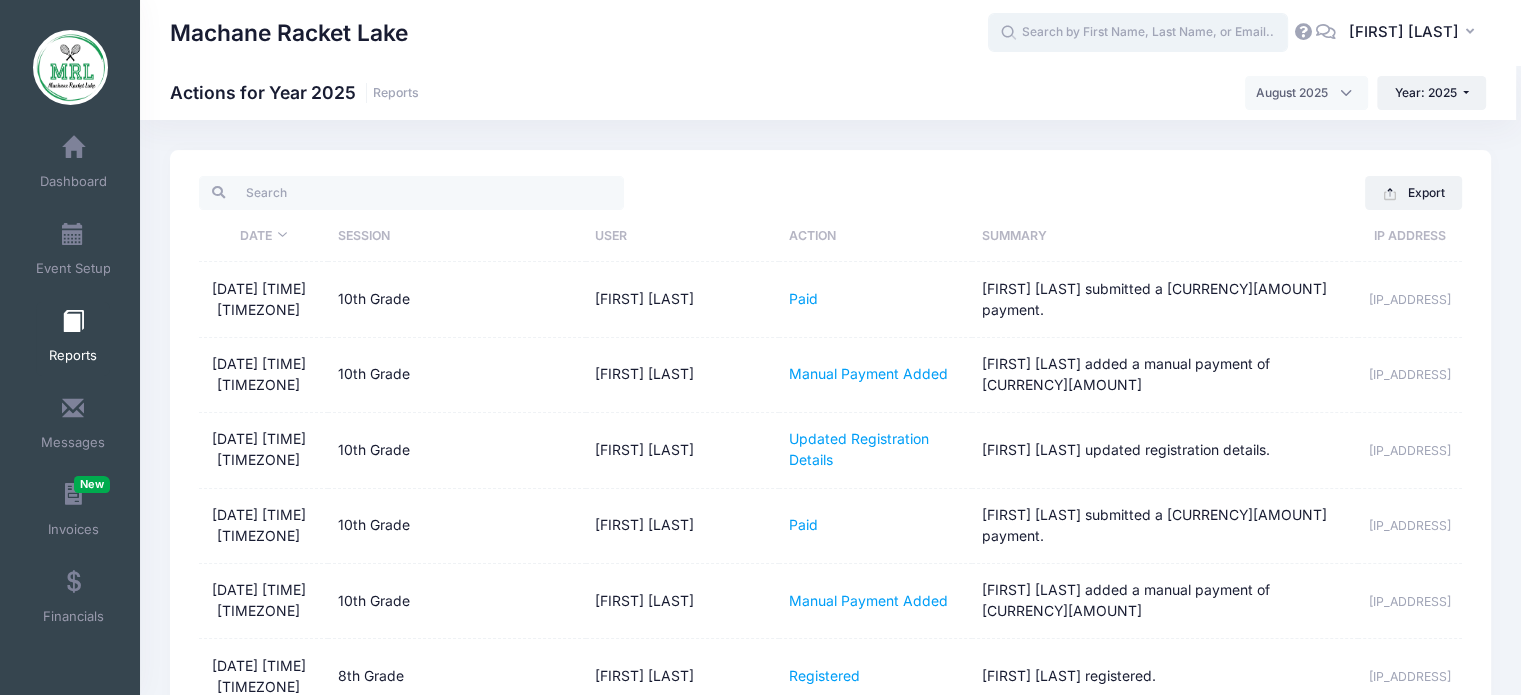 click at bounding box center (1138, 33) 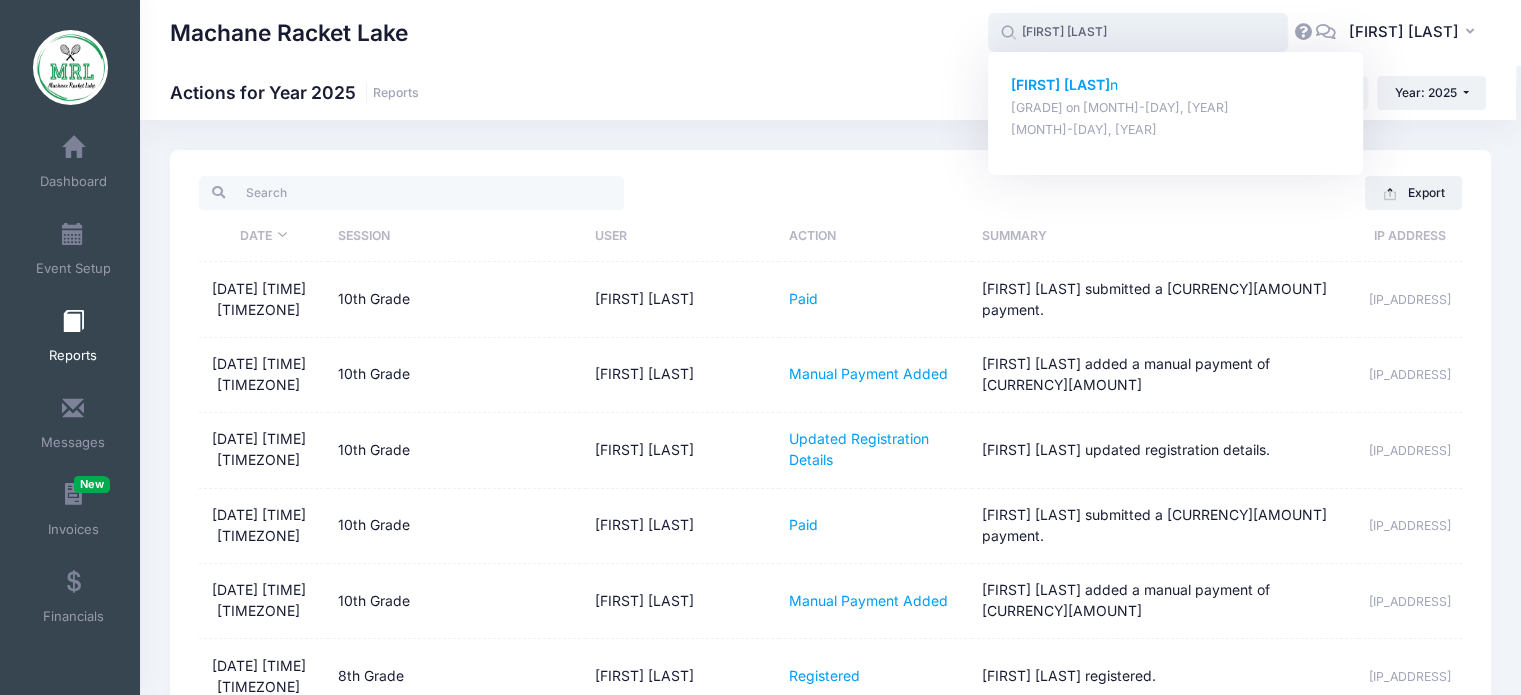 click on "[GRADE] on [MONTH]-[DAY], [YEAR]" at bounding box center [1176, 108] 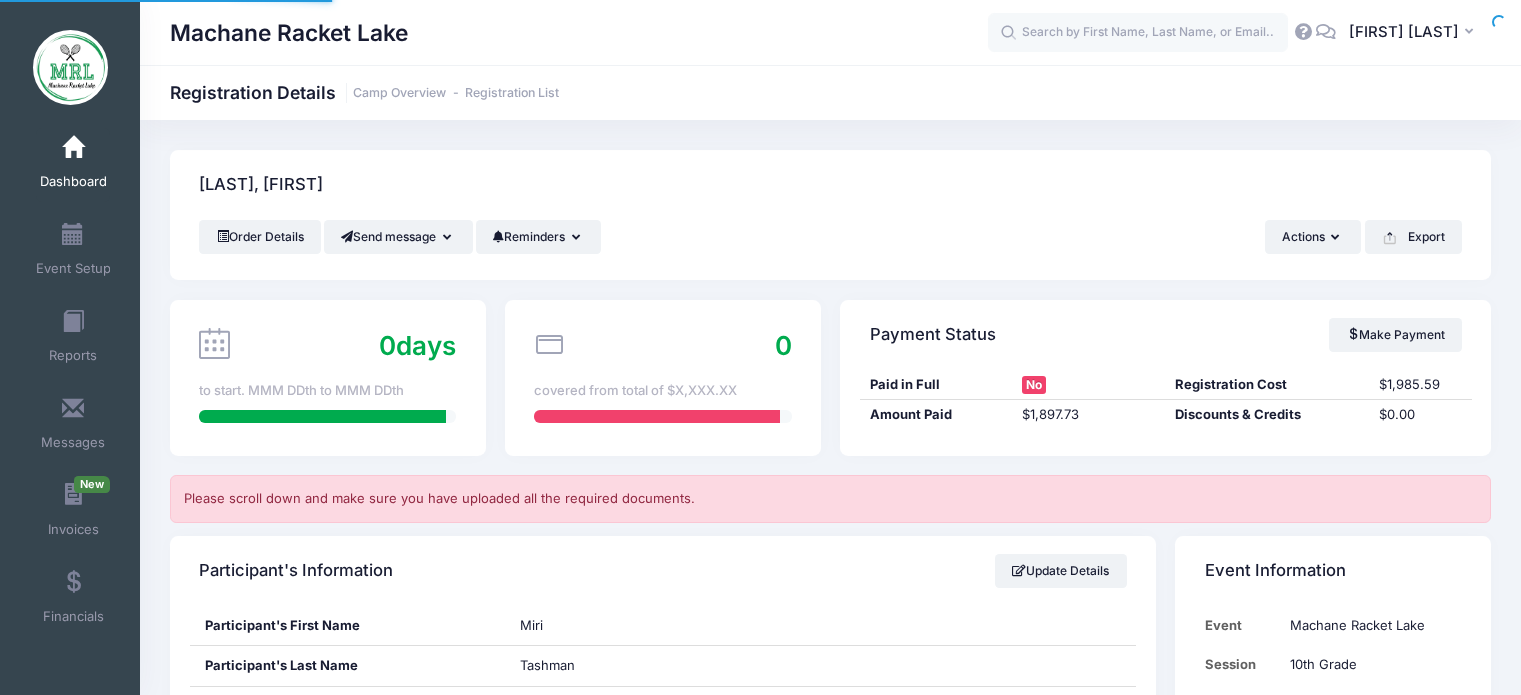 scroll, scrollTop: 0, scrollLeft: 0, axis: both 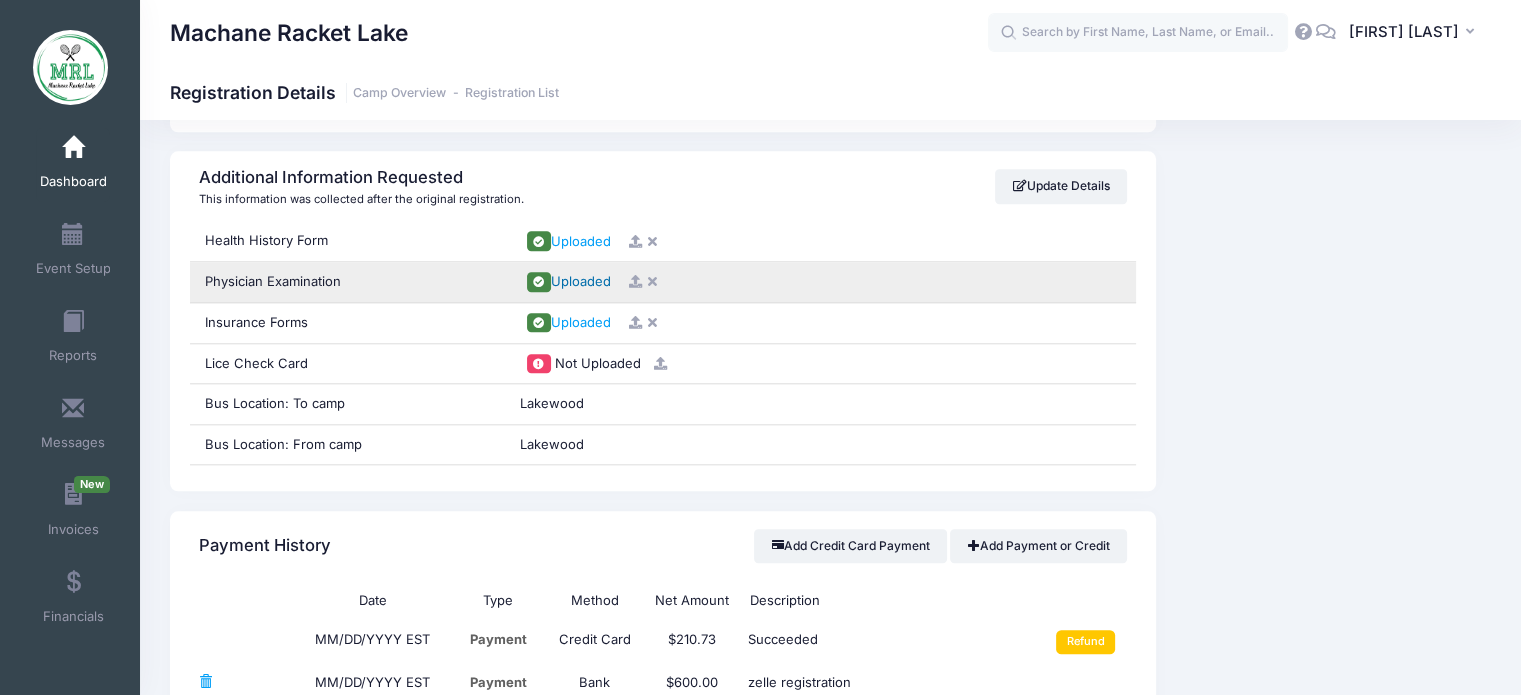 click on "Uploaded" at bounding box center [581, 281] 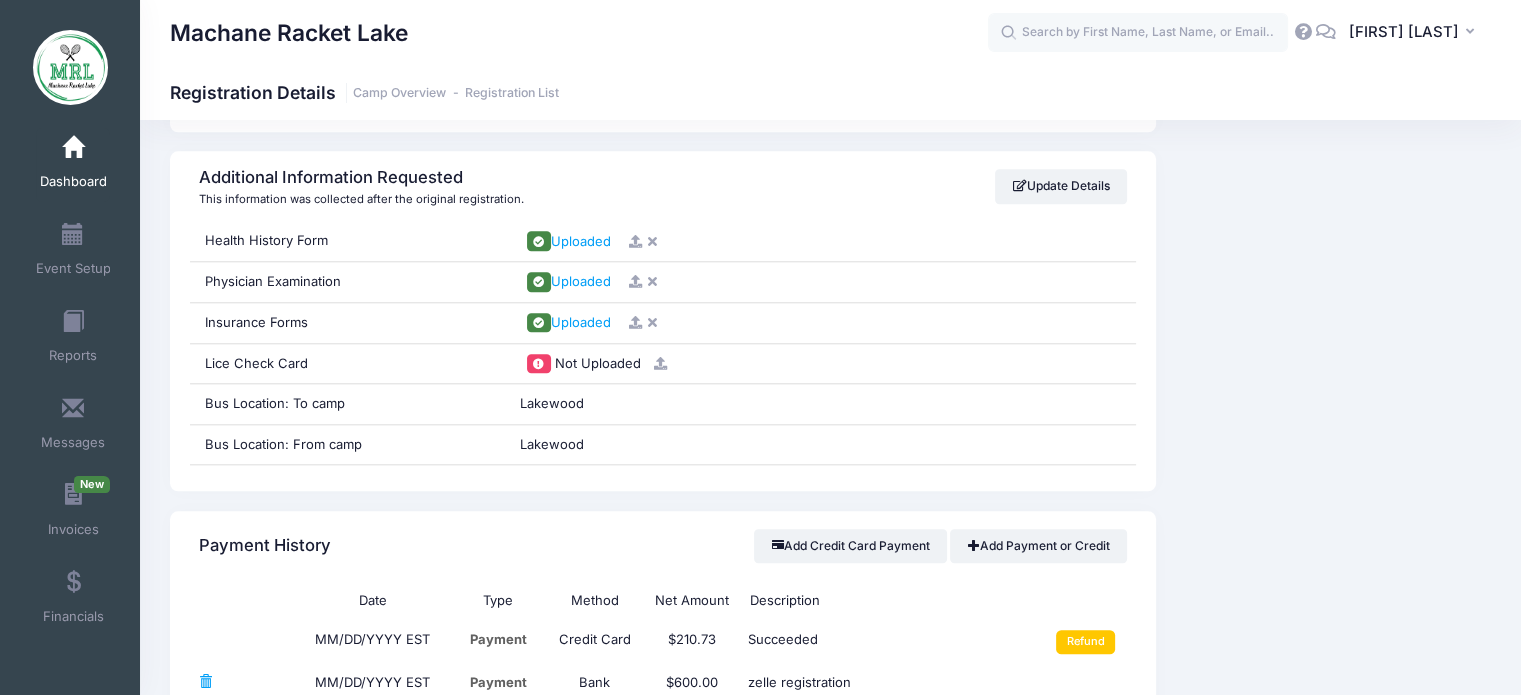 drag, startPoint x: 1460, startPoint y: 227, endPoint x: 955, endPoint y: 77, distance: 526.8064 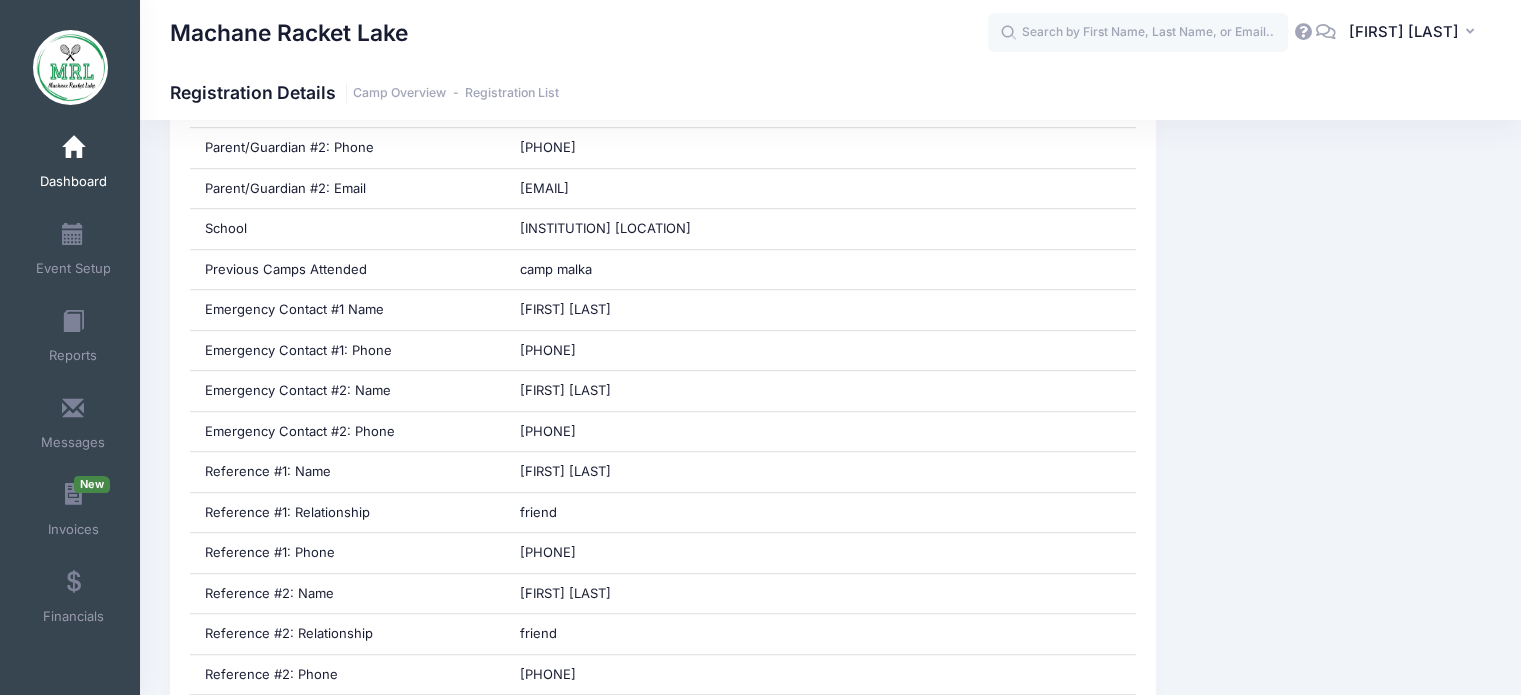 scroll, scrollTop: 1079, scrollLeft: 0, axis: vertical 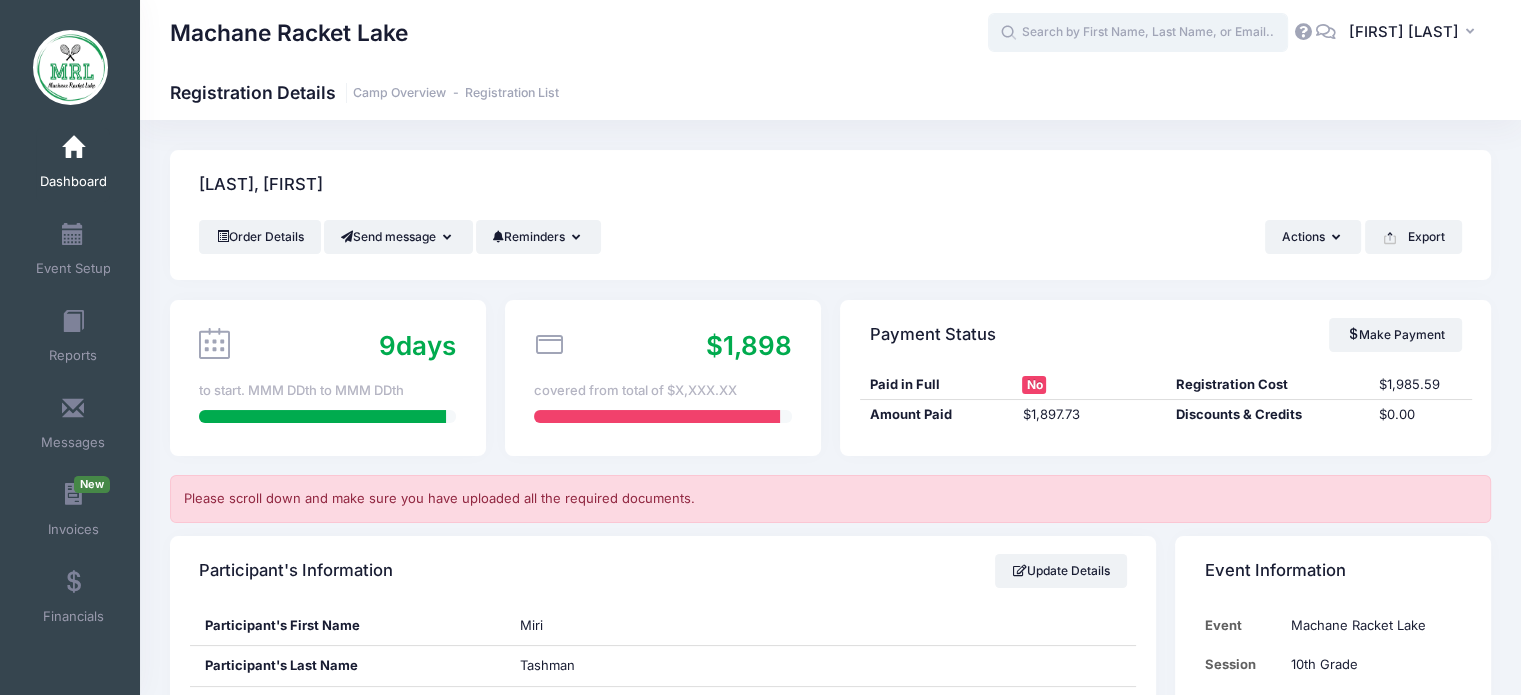 click at bounding box center (1138, 33) 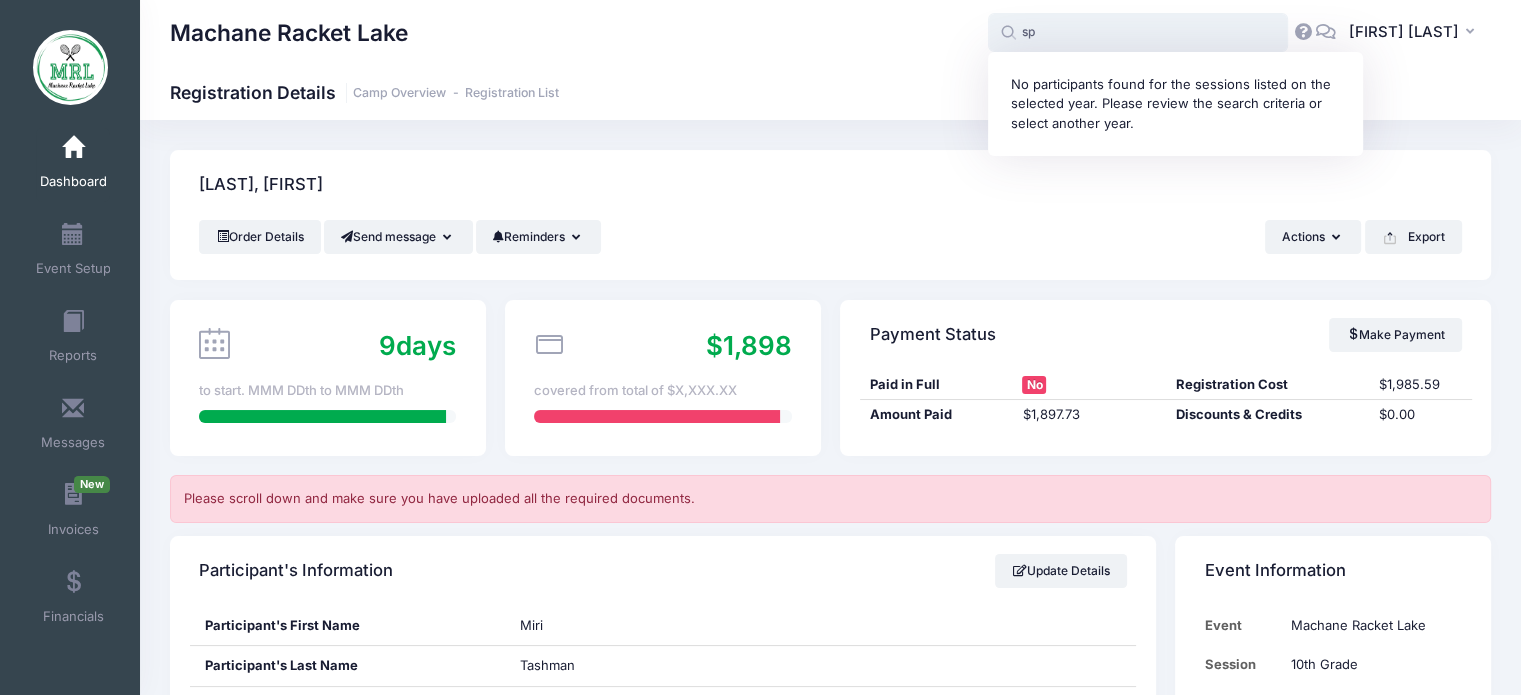 type on "s" 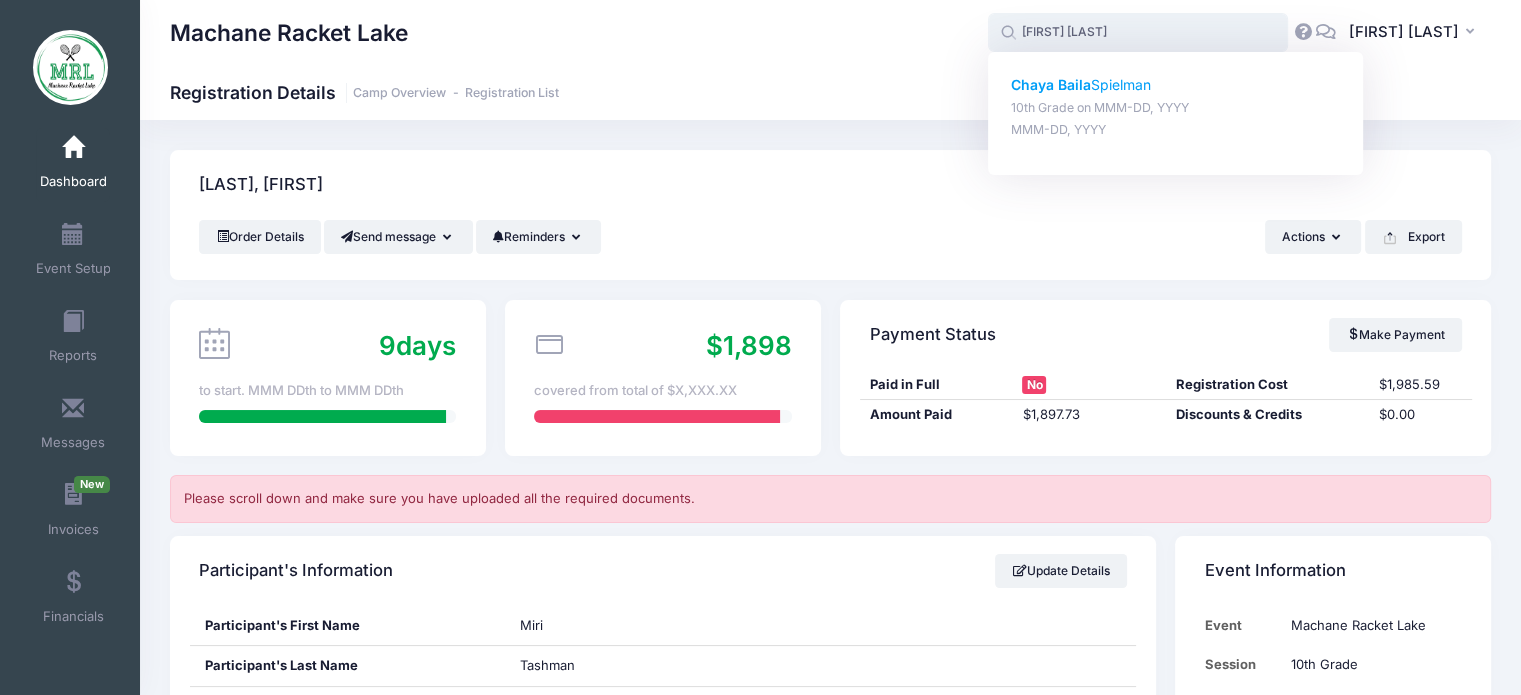 click on "Chaya Baila  Spielman" at bounding box center [1176, 85] 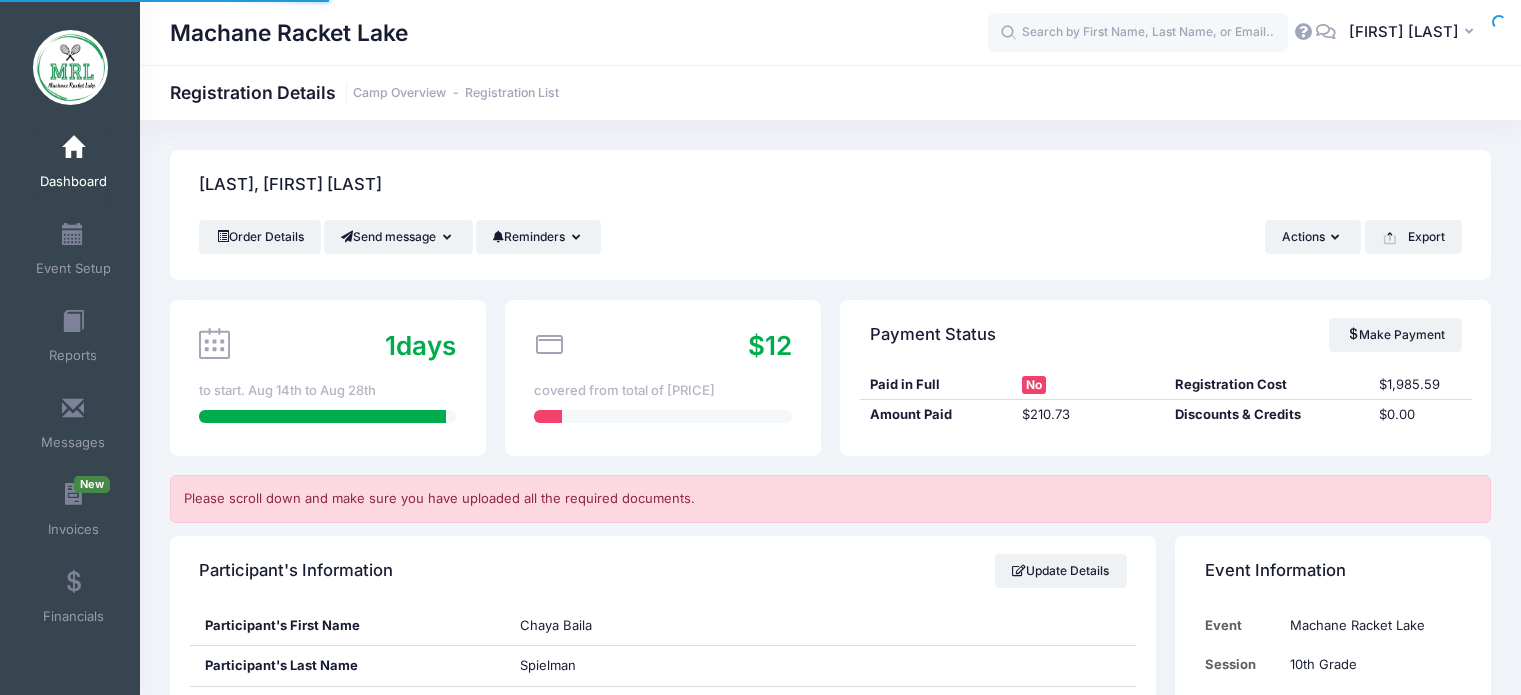 scroll, scrollTop: 0, scrollLeft: 0, axis: both 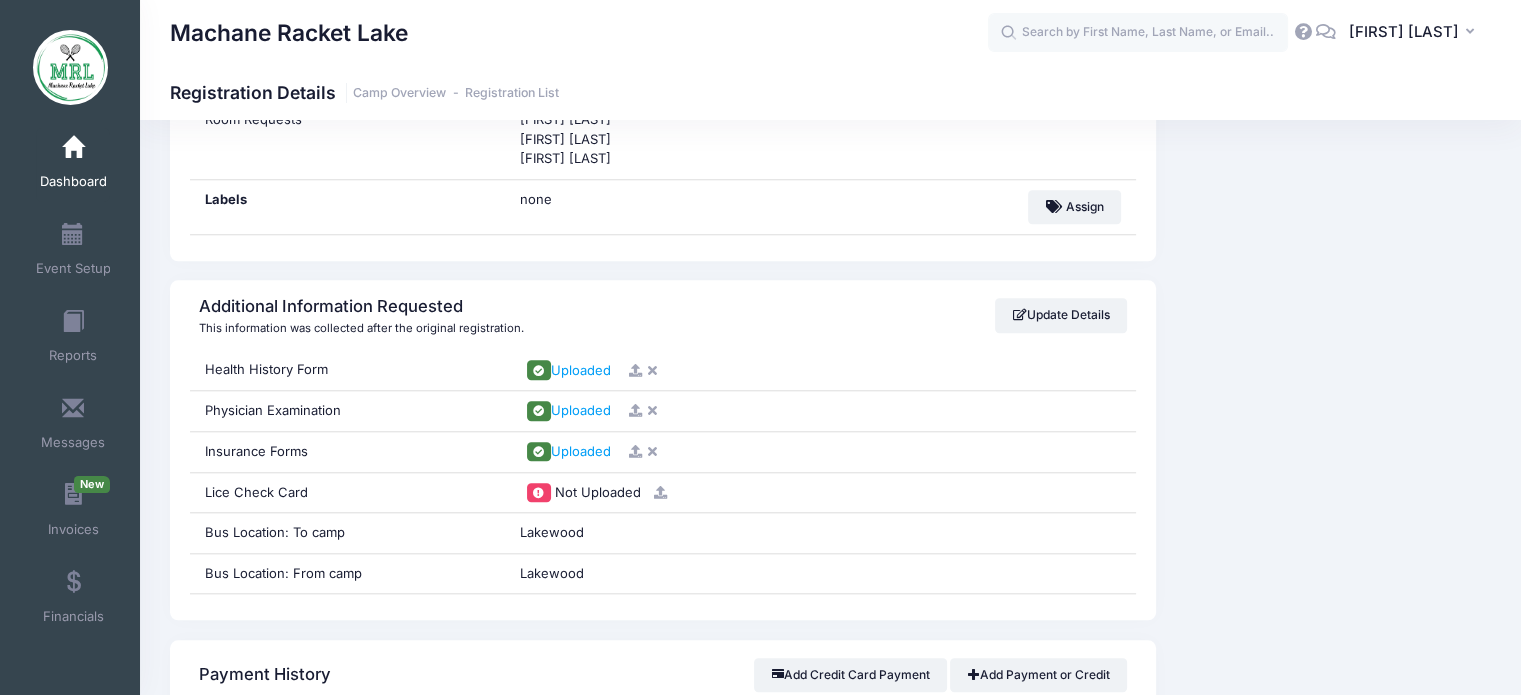 drag, startPoint x: 0, startPoint y: 0, endPoint x: 1535, endPoint y: 364, distance: 1577.5681 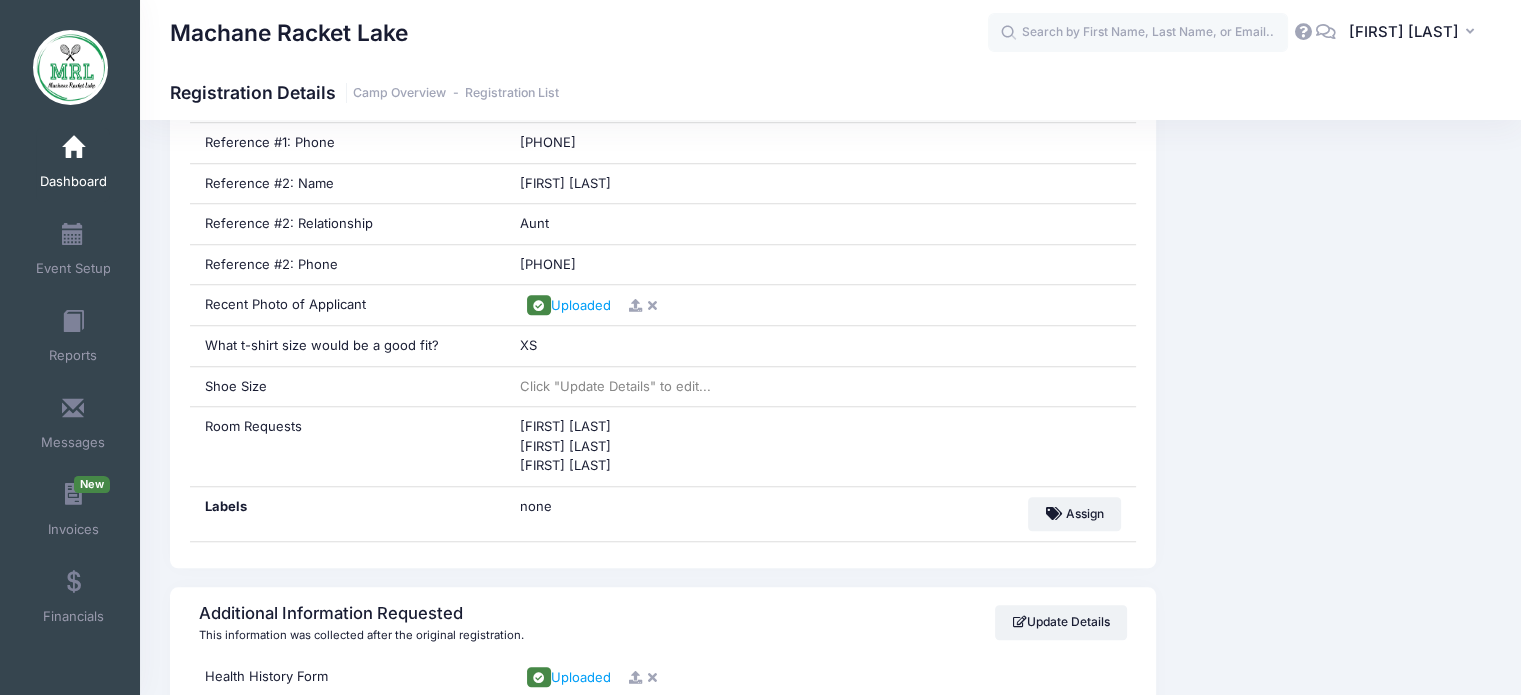 scroll, scrollTop: 1540, scrollLeft: 0, axis: vertical 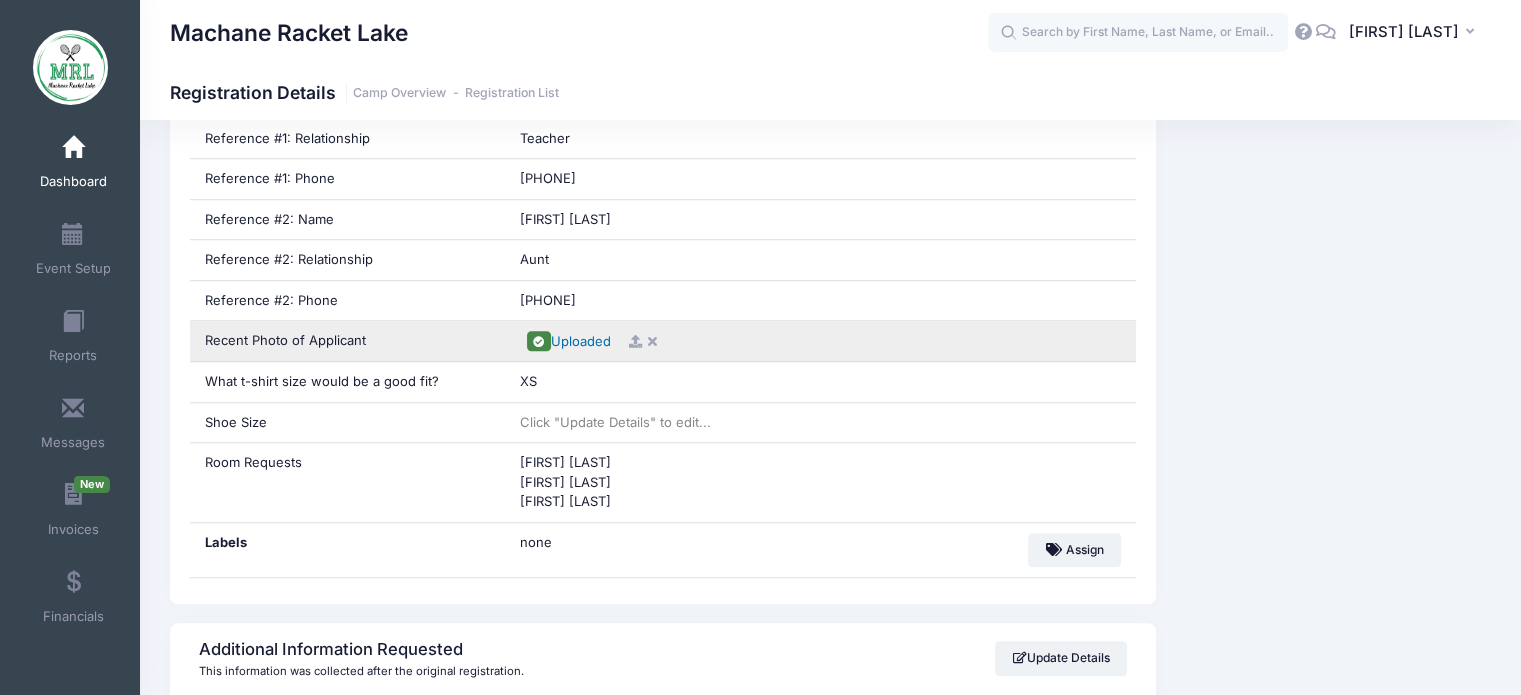 click on "Uploaded" at bounding box center (581, 341) 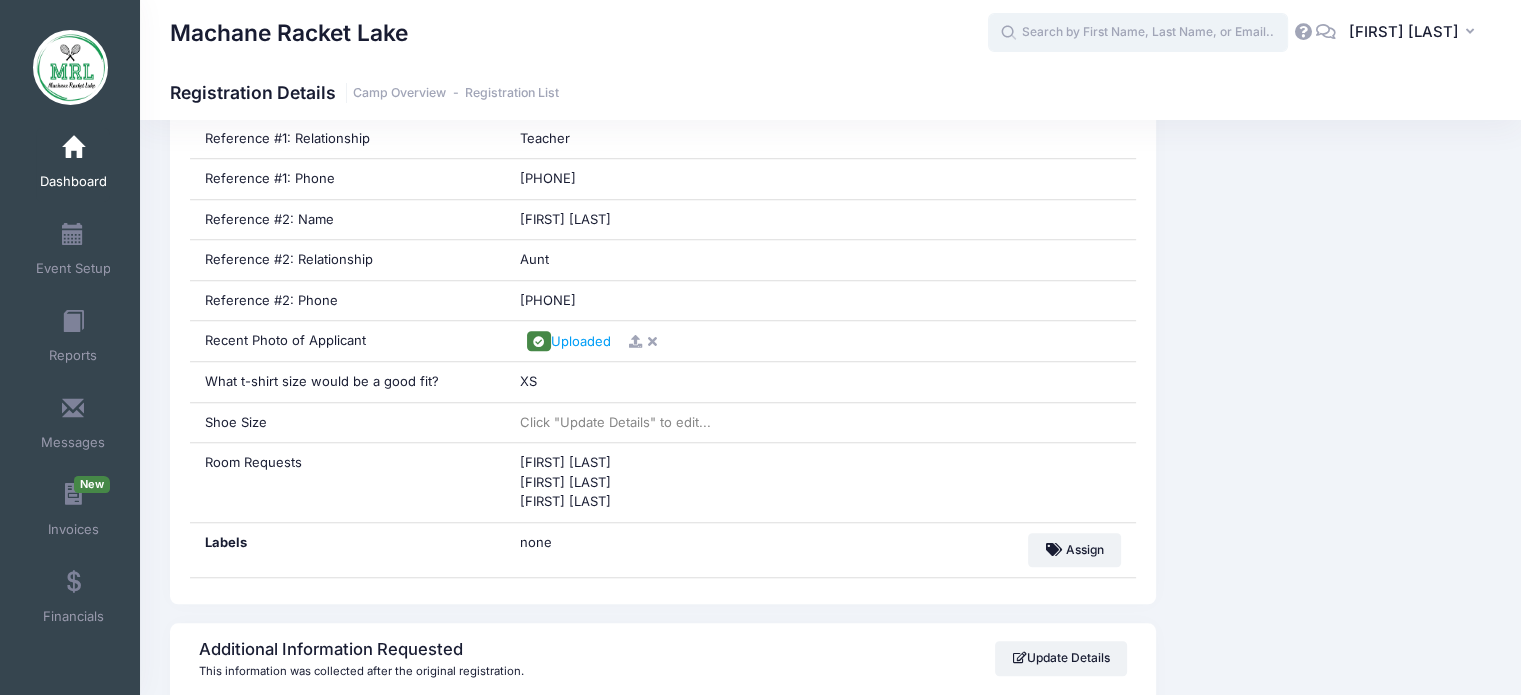 click at bounding box center (1138, 33) 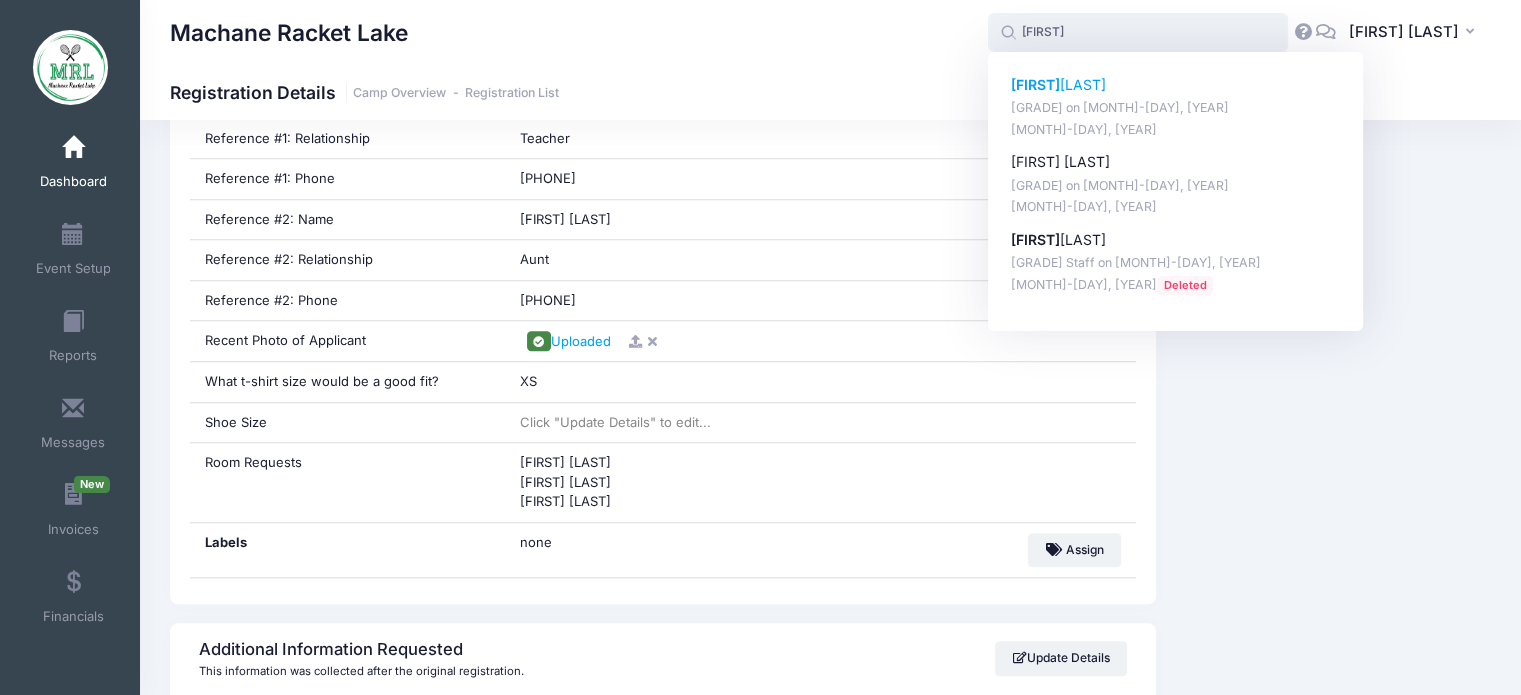 click on "Shevy  Herskowitz" at bounding box center (1176, 85) 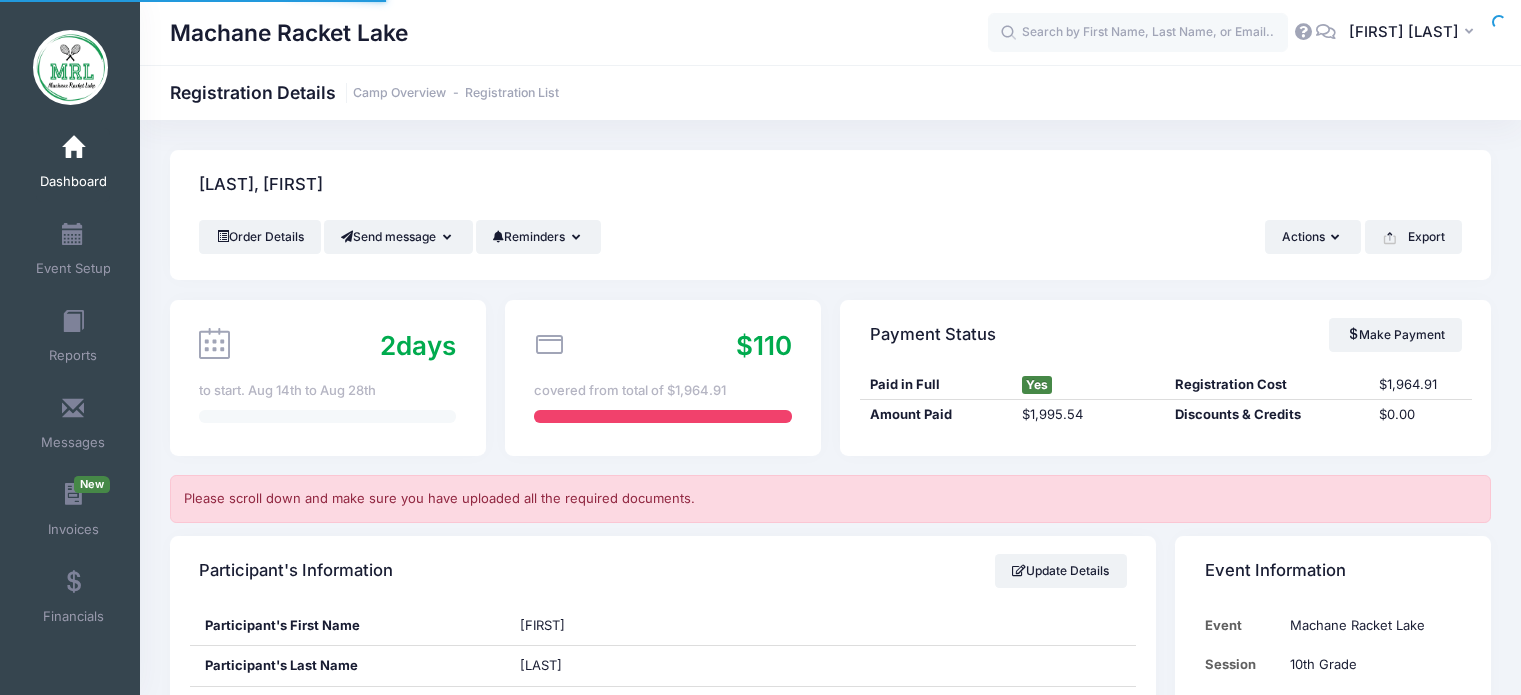 scroll, scrollTop: 0, scrollLeft: 0, axis: both 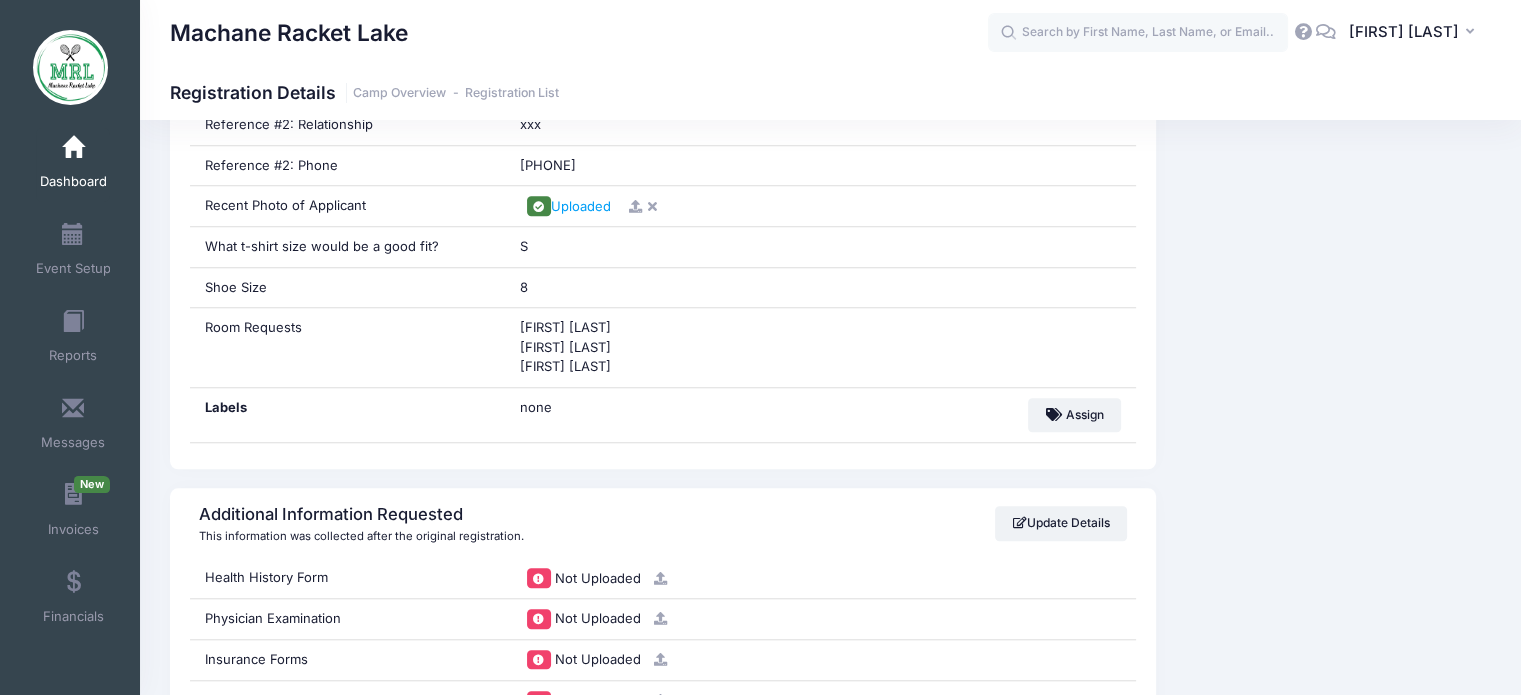 drag, startPoint x: 0, startPoint y: 0, endPoint x: 1535, endPoint y: 321, distance: 1568.2047 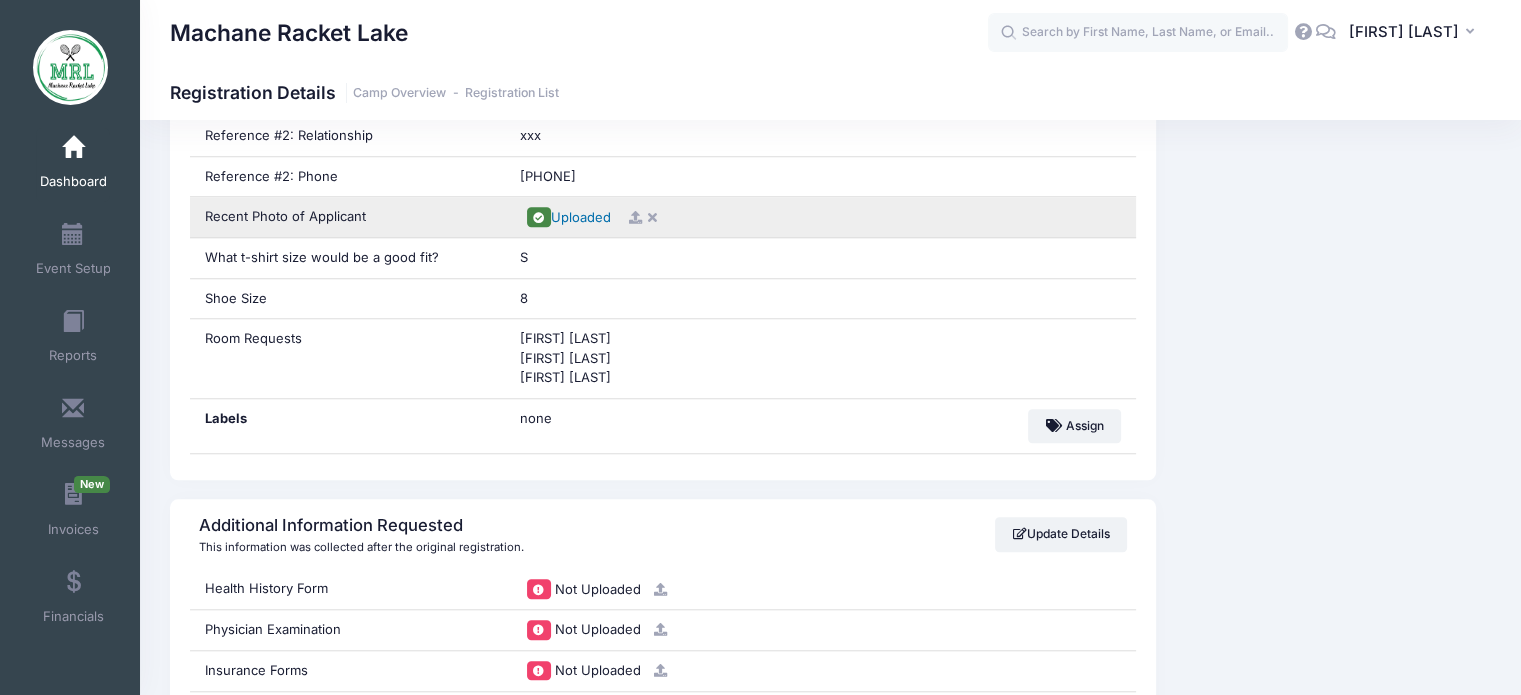 click on "Uploaded" at bounding box center [581, 217] 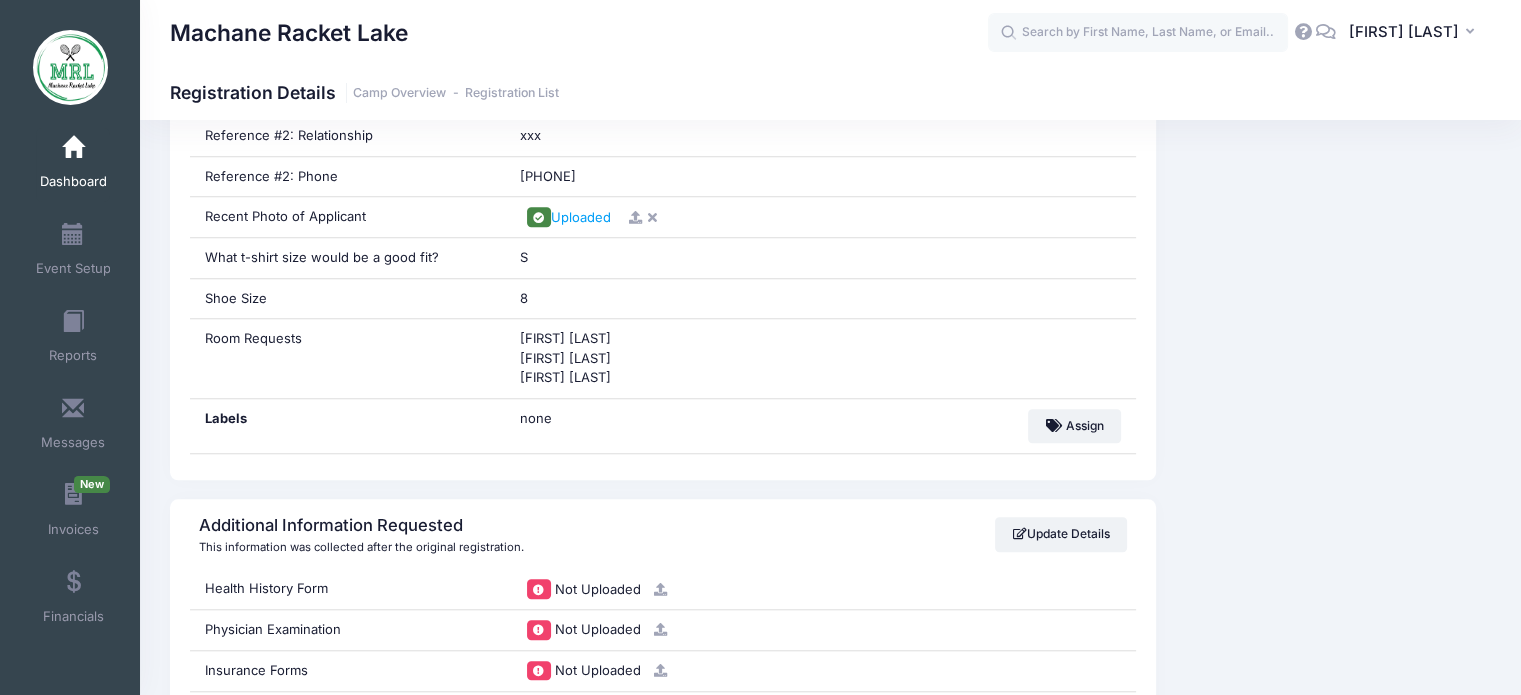 scroll, scrollTop: 0, scrollLeft: 0, axis: both 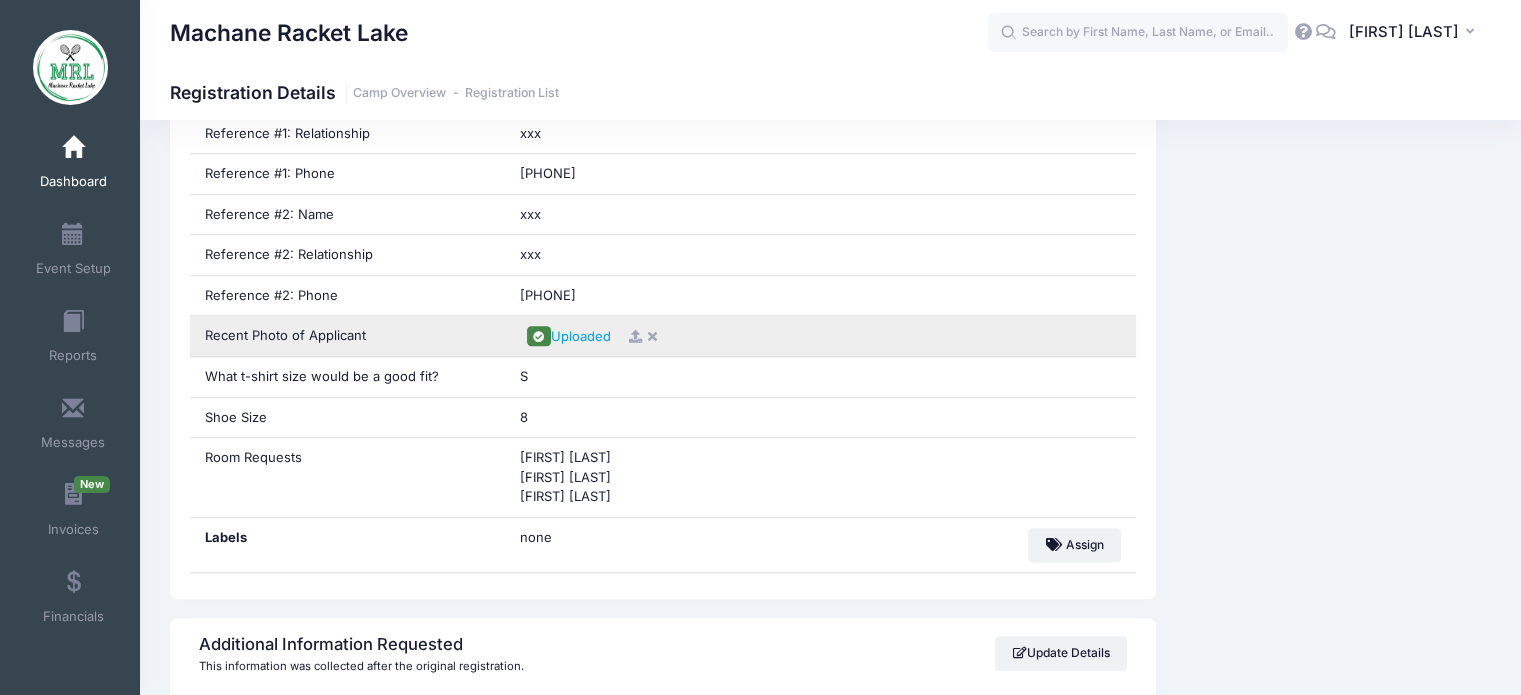click on "Uploaded" at bounding box center (820, 336) 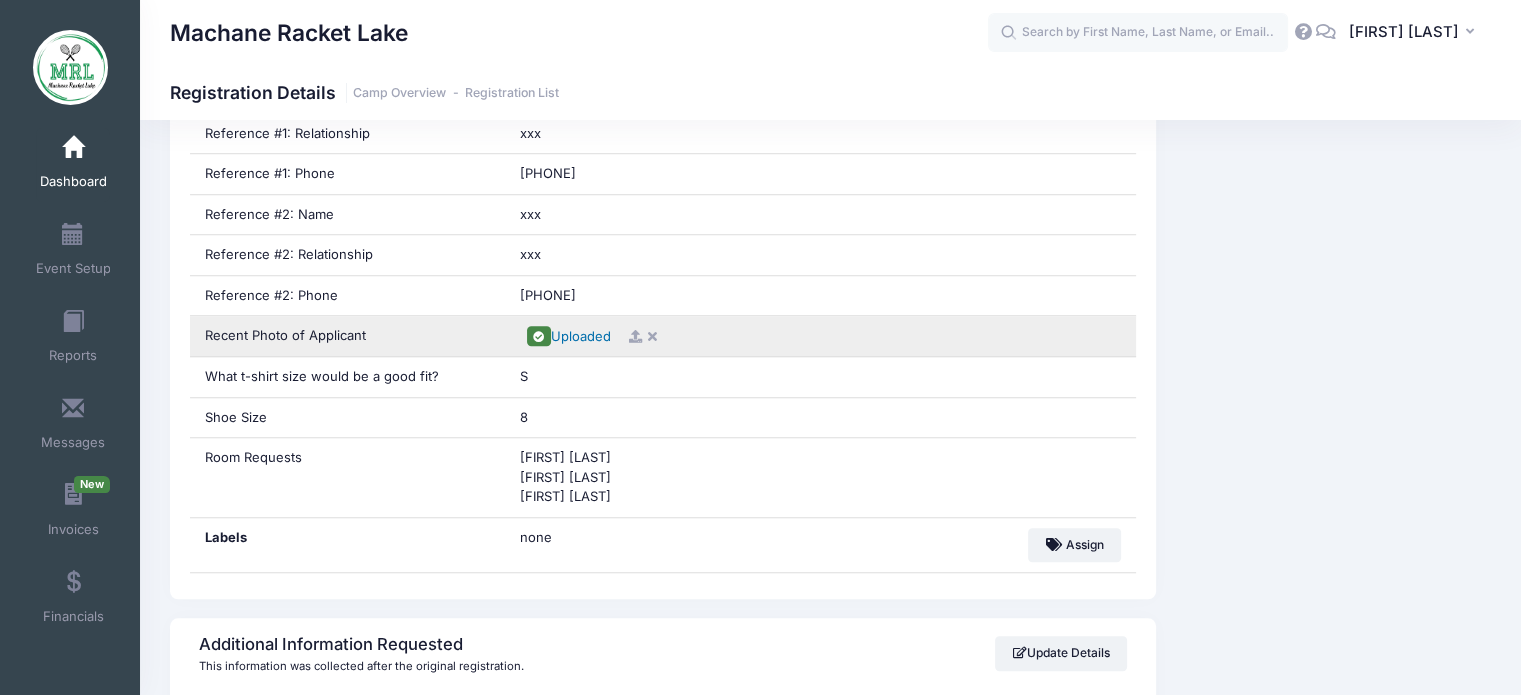 click on "Uploaded" at bounding box center [581, 336] 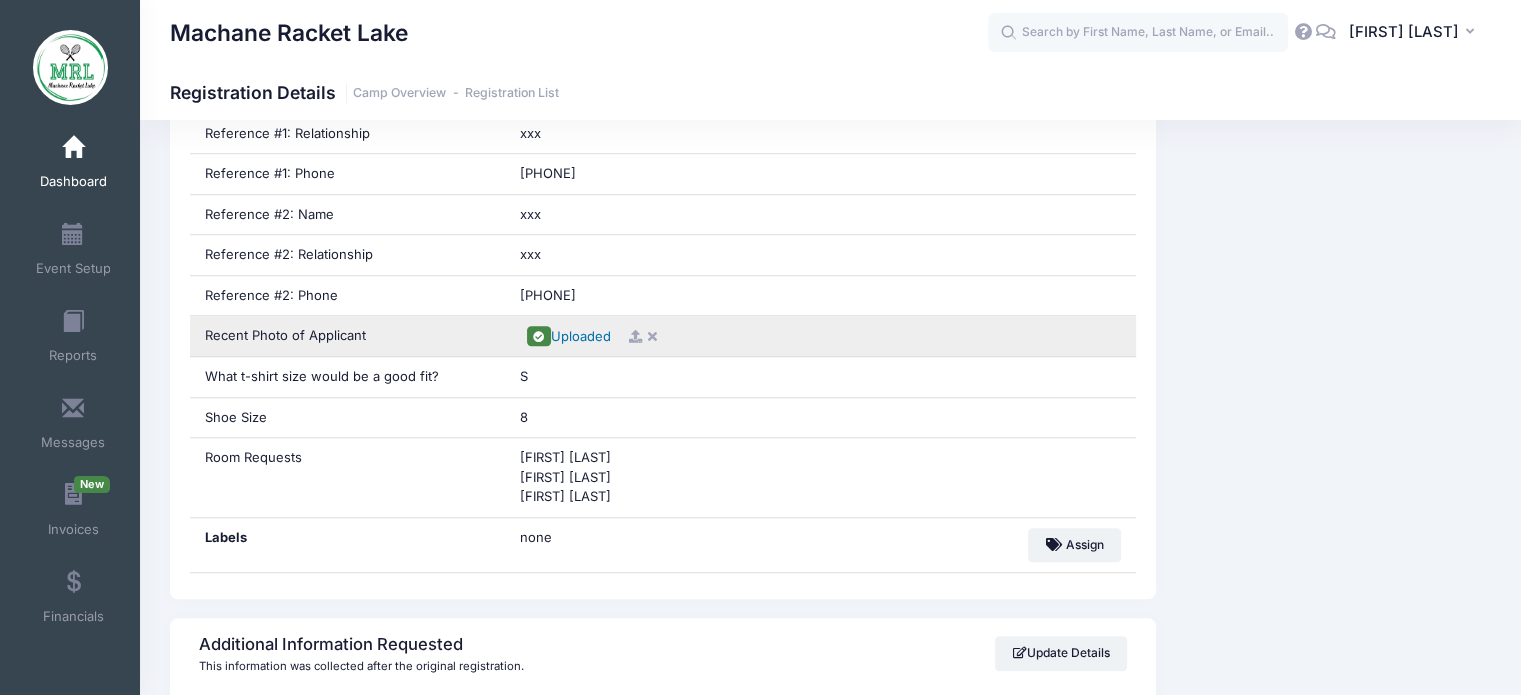click on "Uploaded" at bounding box center (581, 336) 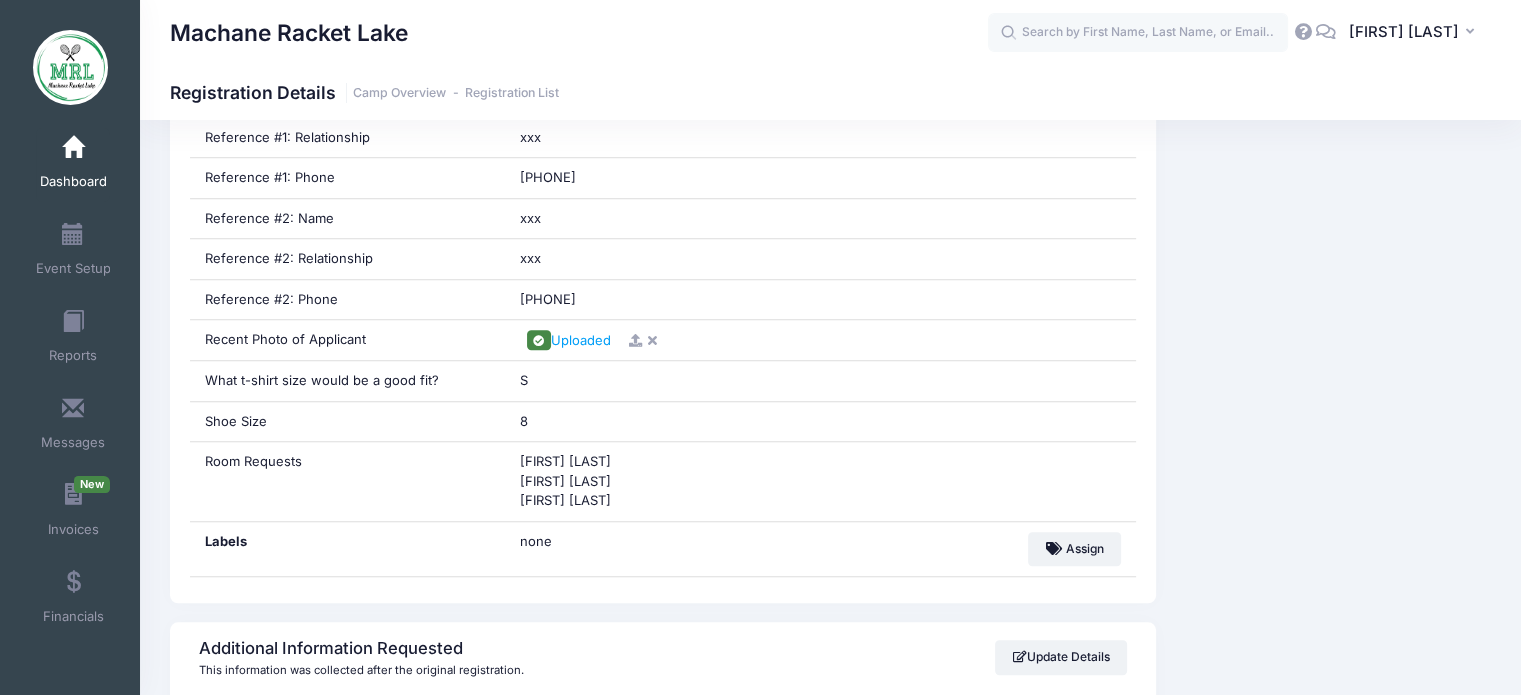 scroll, scrollTop: 0, scrollLeft: 0, axis: both 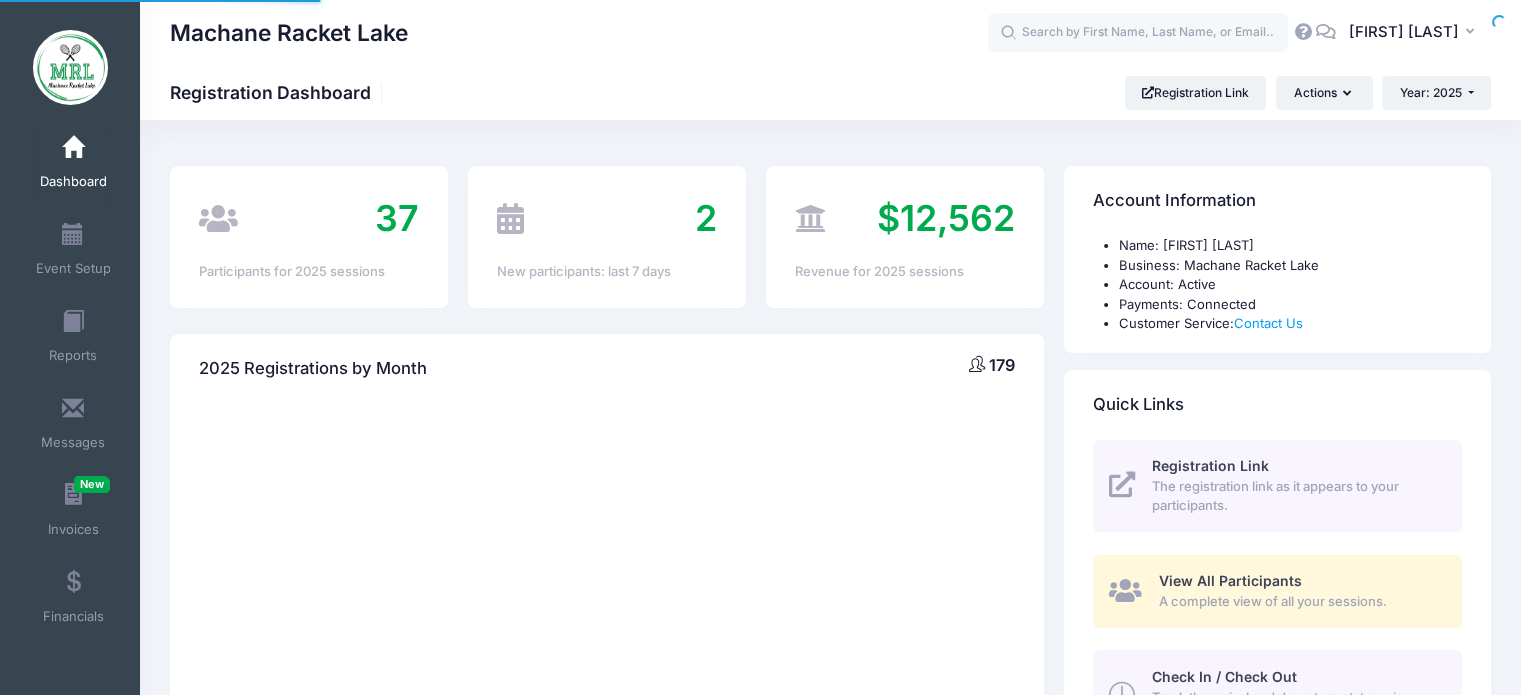 select 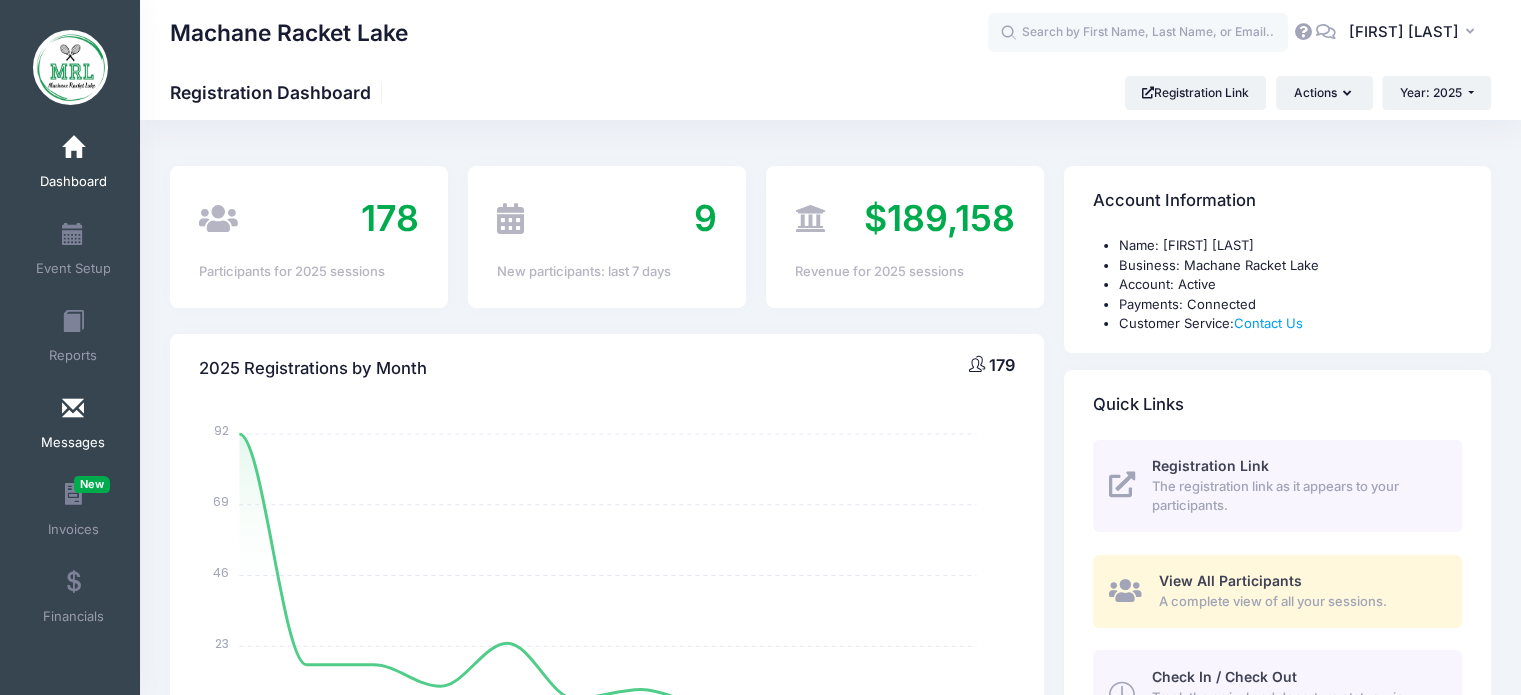 click on "Messages" at bounding box center (73, 426) 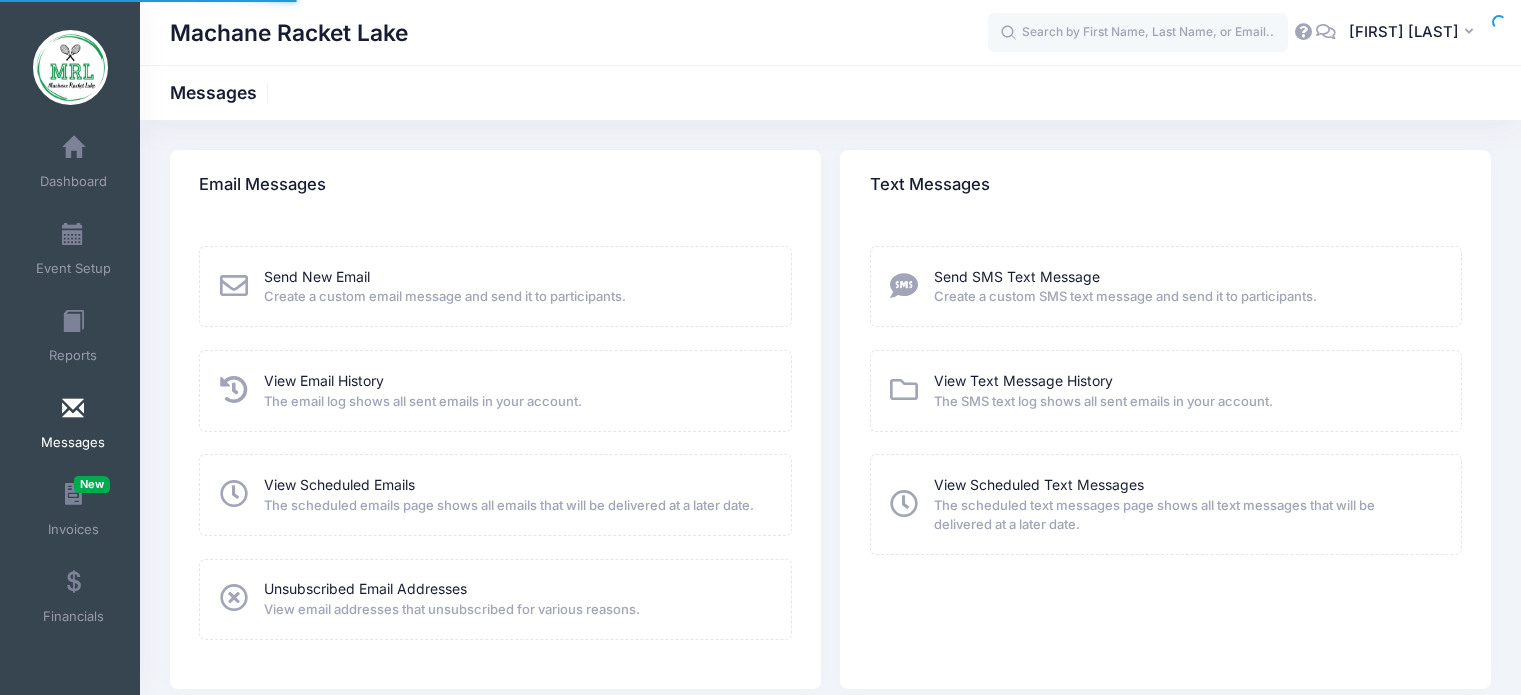 scroll, scrollTop: 0, scrollLeft: 0, axis: both 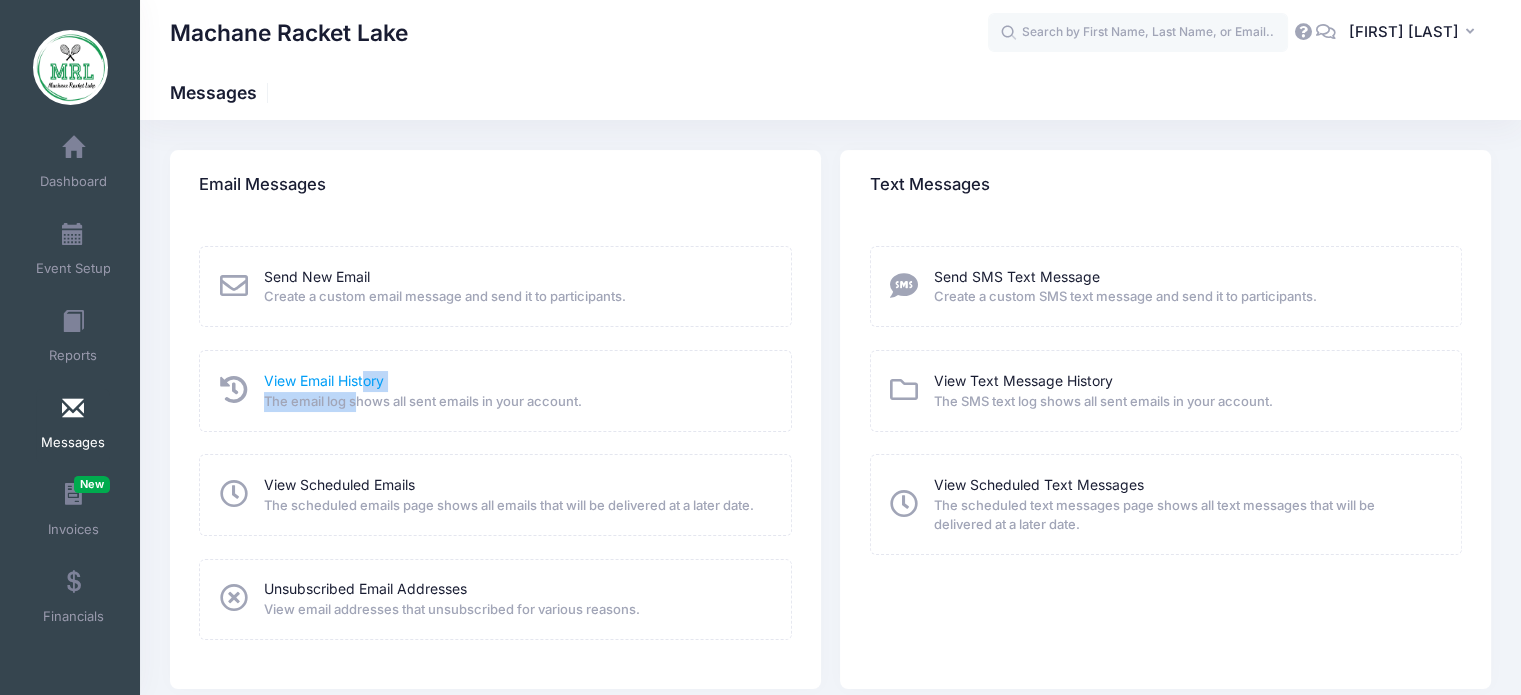 drag, startPoint x: 354, startPoint y: 400, endPoint x: 365, endPoint y: 380, distance: 22.825424 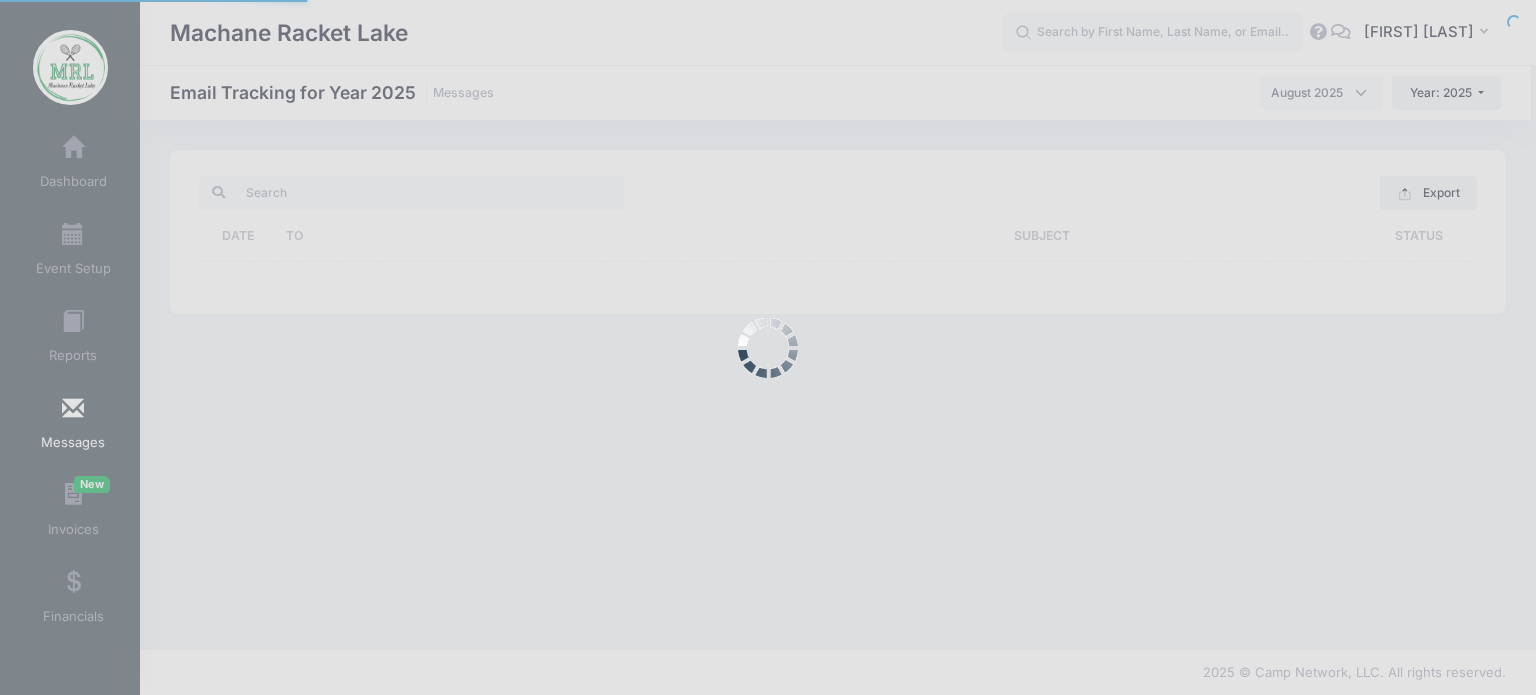 scroll, scrollTop: 0, scrollLeft: 0, axis: both 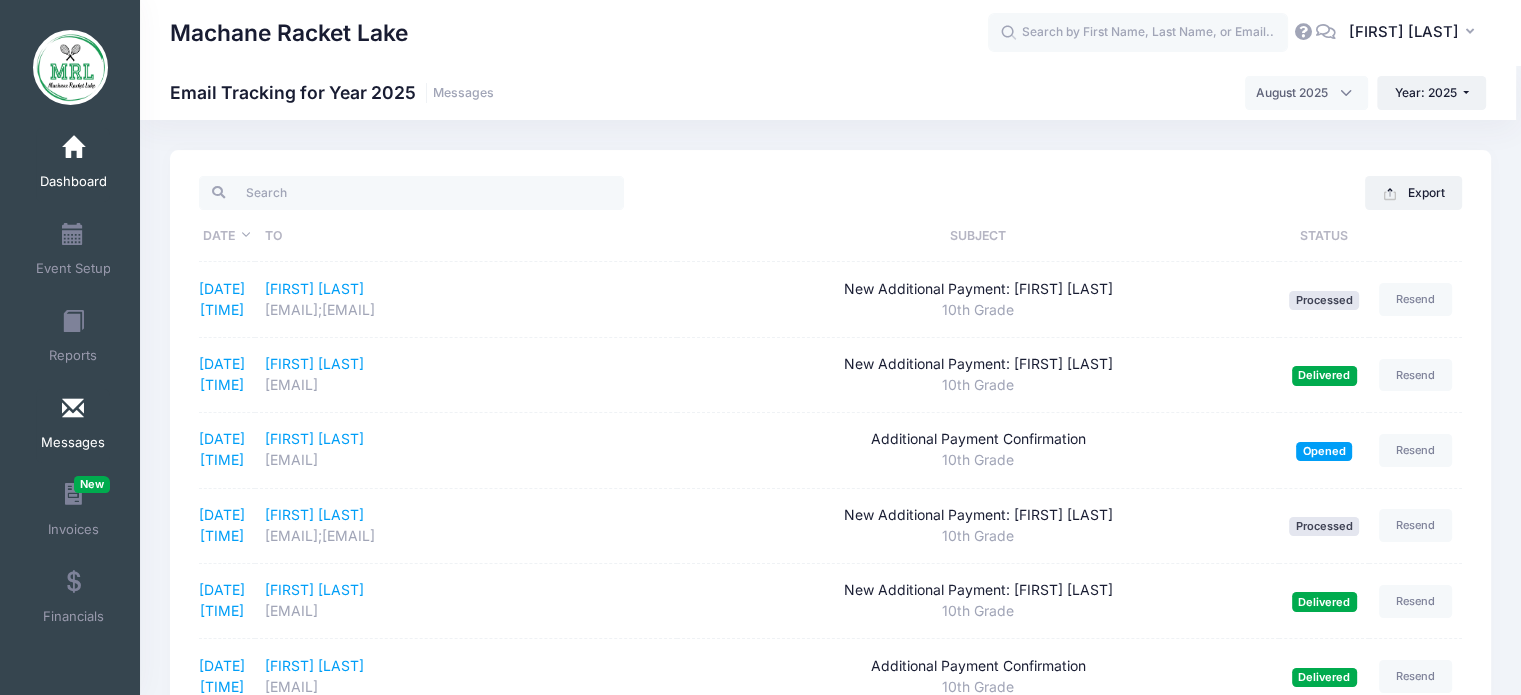 click at bounding box center (73, 148) 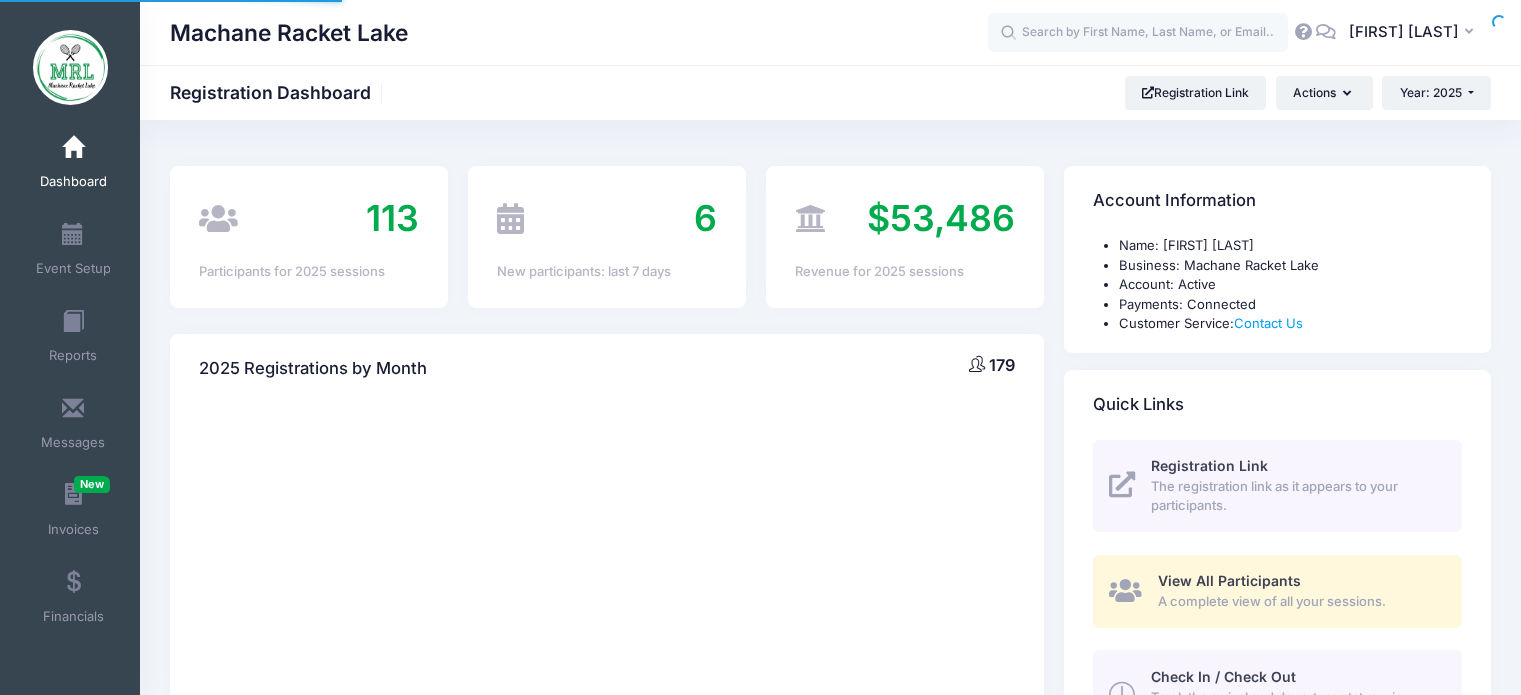 scroll, scrollTop: 0, scrollLeft: 0, axis: both 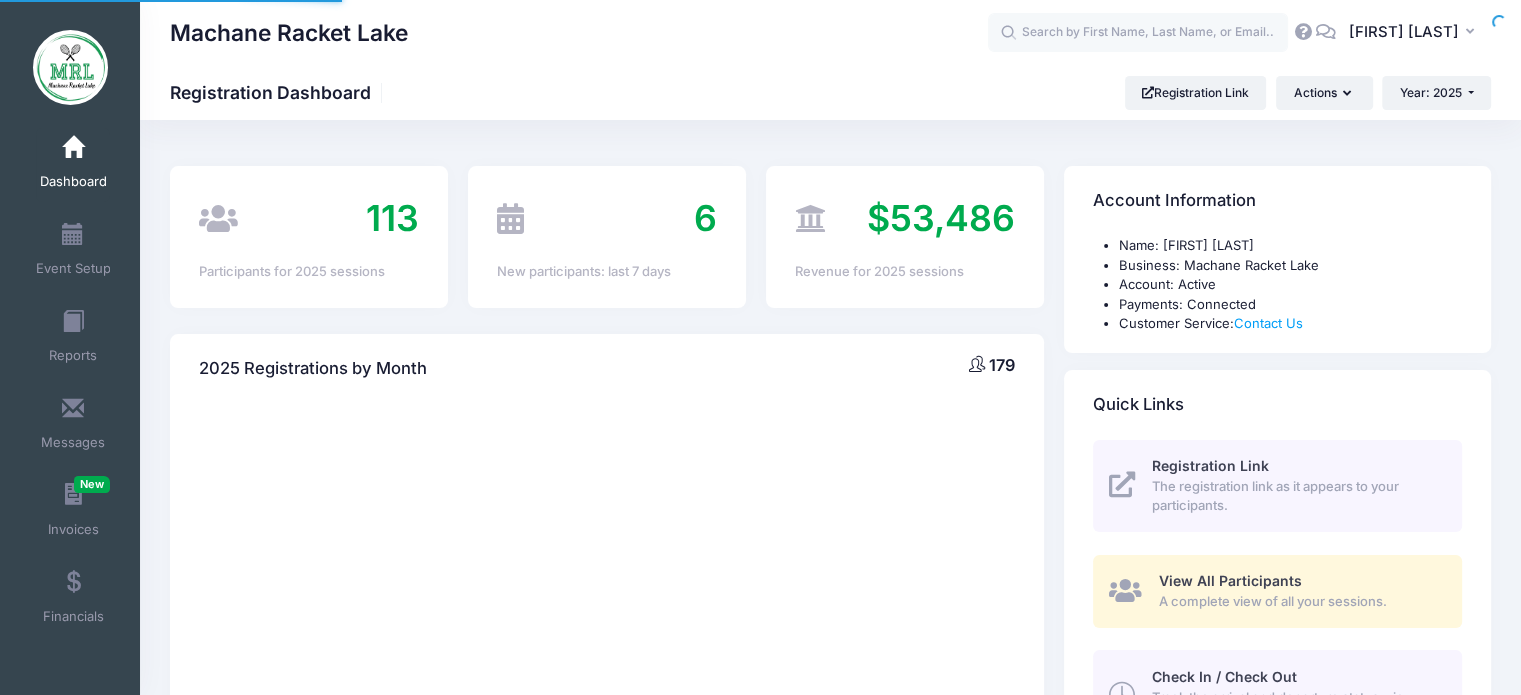 select 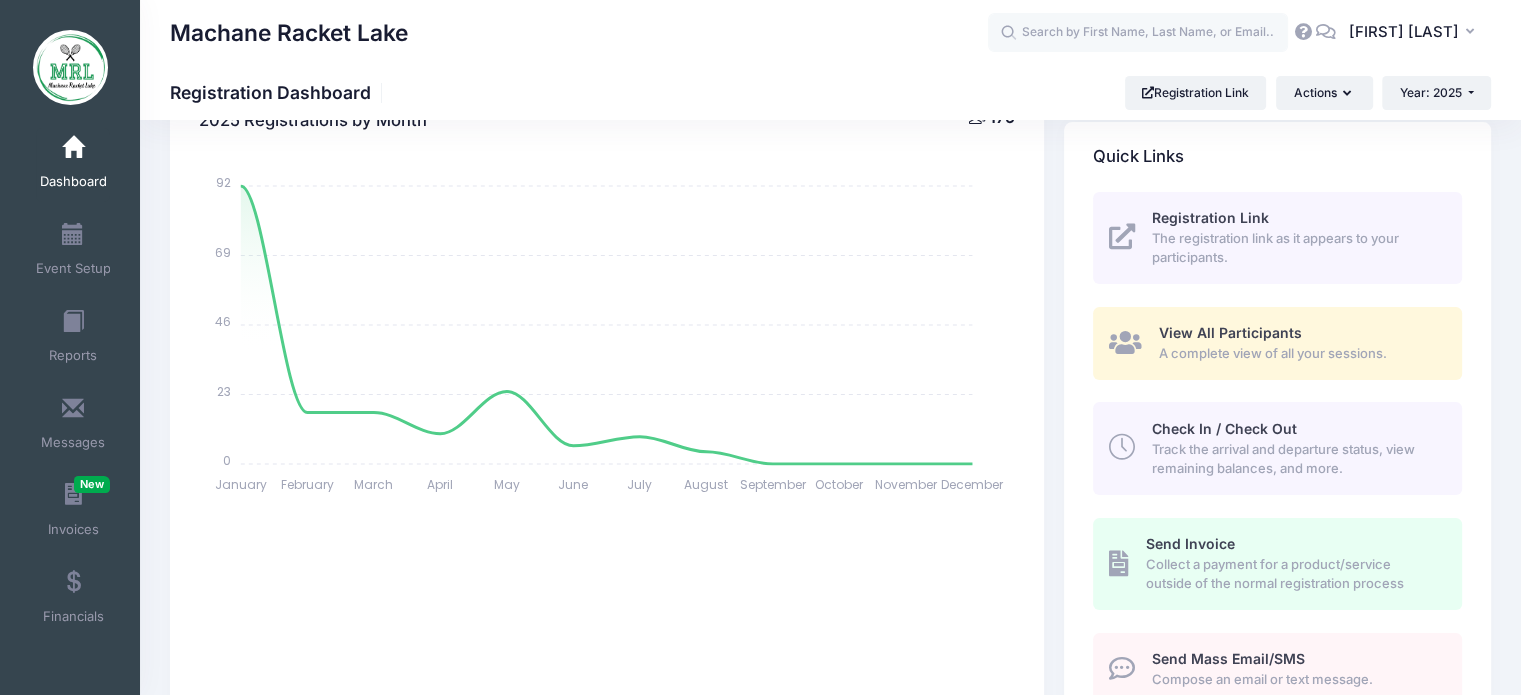 scroll, scrollTop: 256, scrollLeft: 0, axis: vertical 